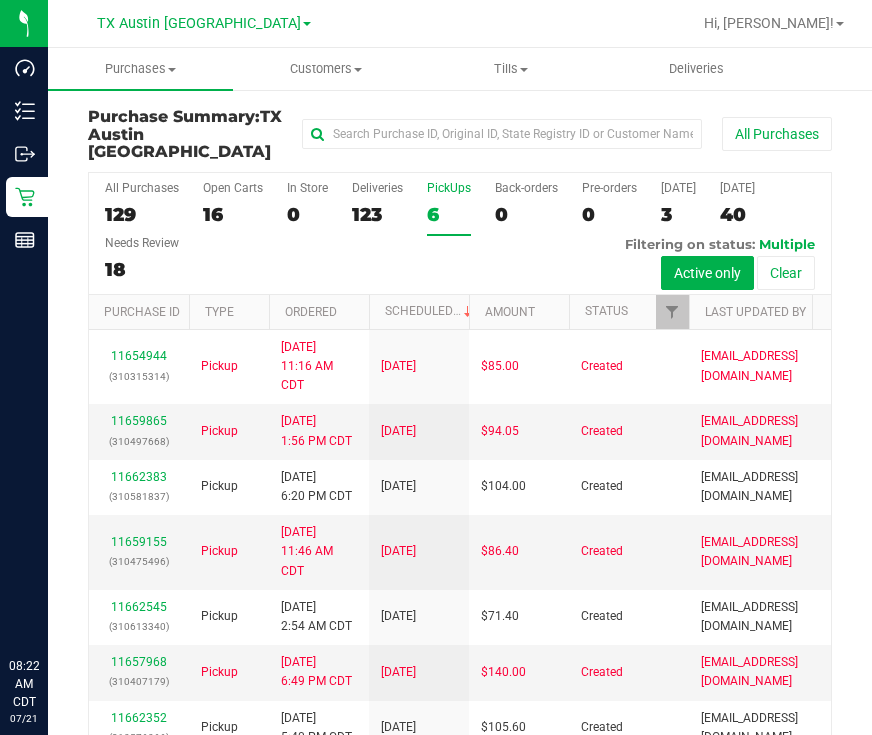 scroll, scrollTop: 0, scrollLeft: 0, axis: both 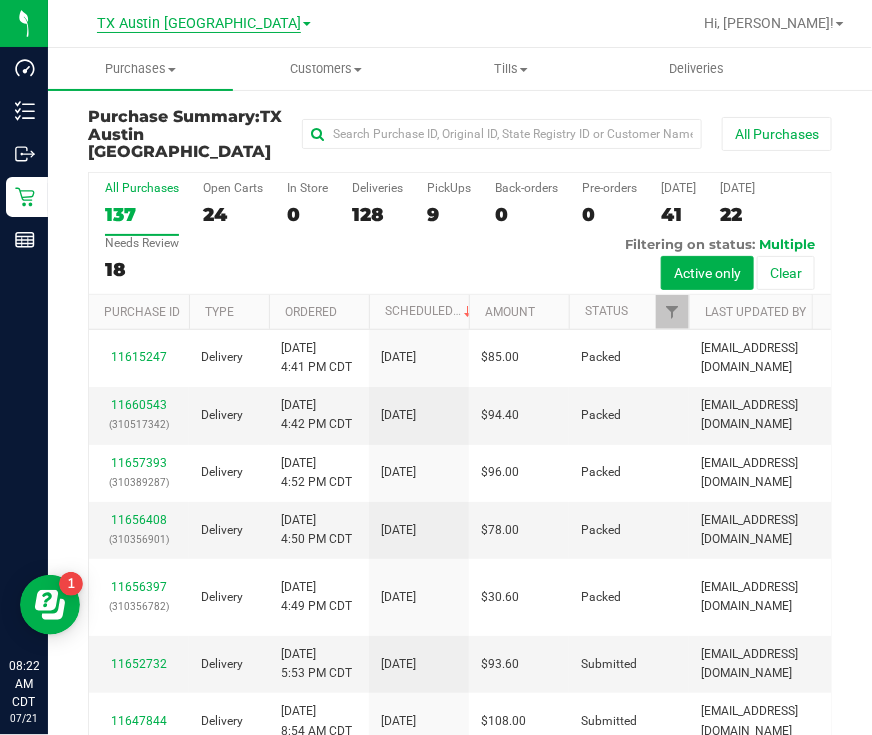click on "TX Austin [GEOGRAPHIC_DATA]" at bounding box center (199, 24) 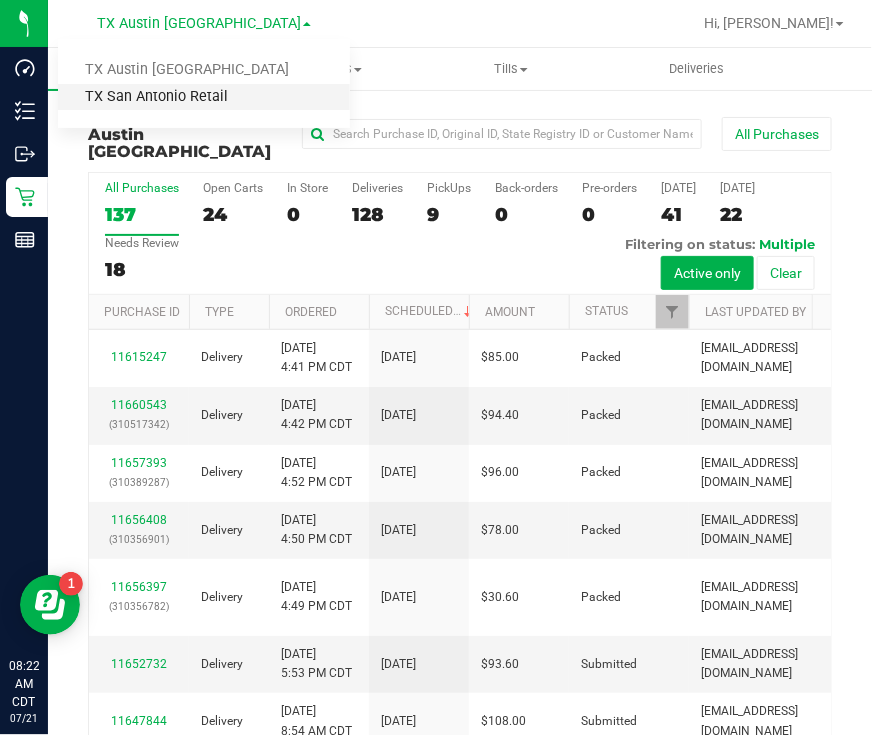 click on "TX San Antonio Retail" at bounding box center (204, 97) 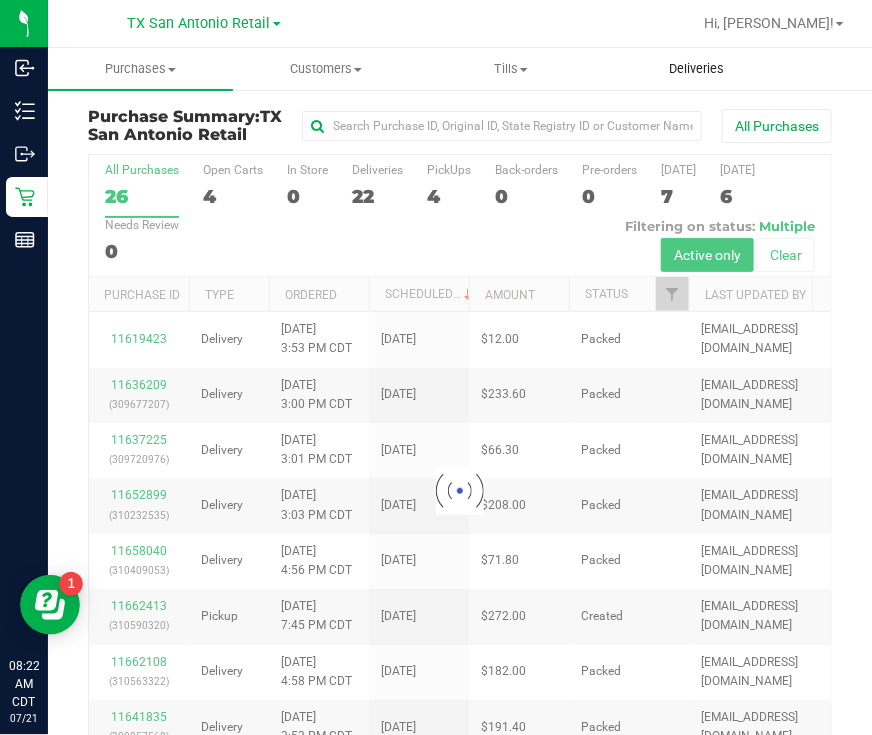click on "Deliveries" at bounding box center (696, 69) 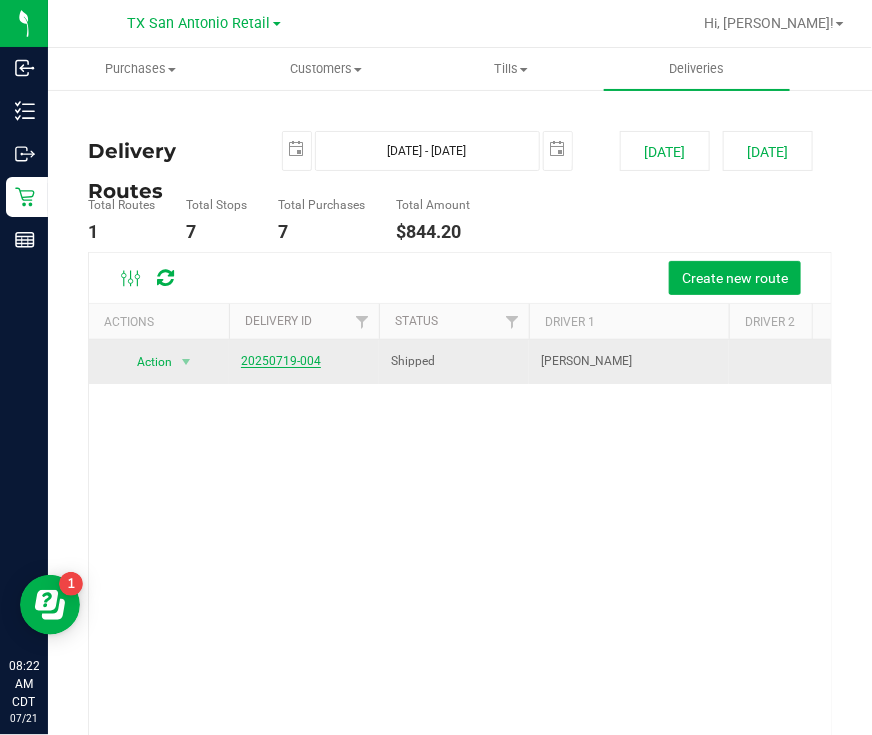 click on "20250719-004" at bounding box center (281, 361) 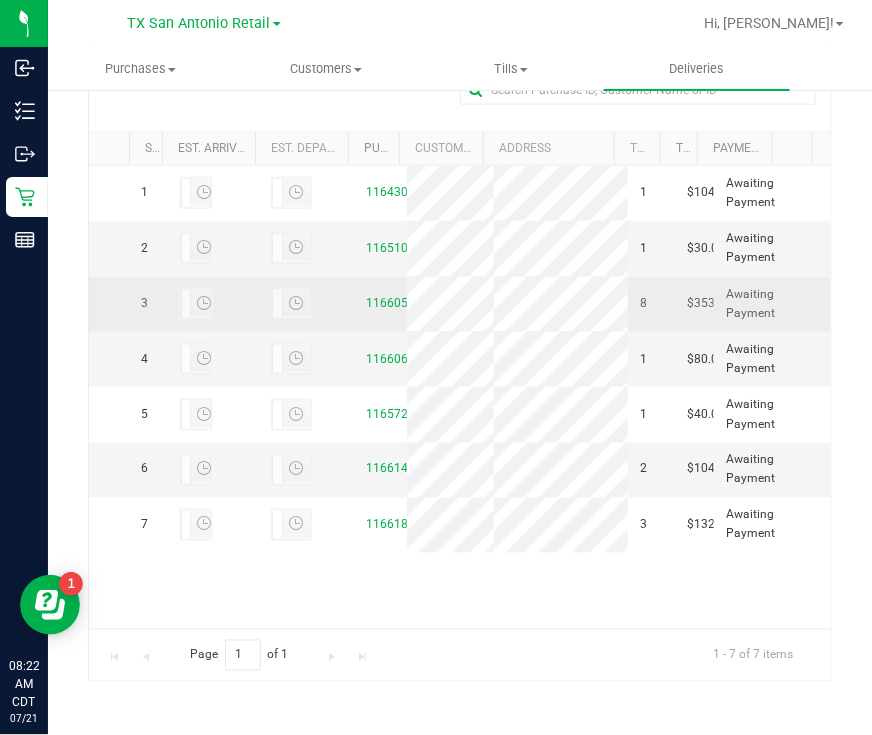 scroll, scrollTop: 466, scrollLeft: 0, axis: vertical 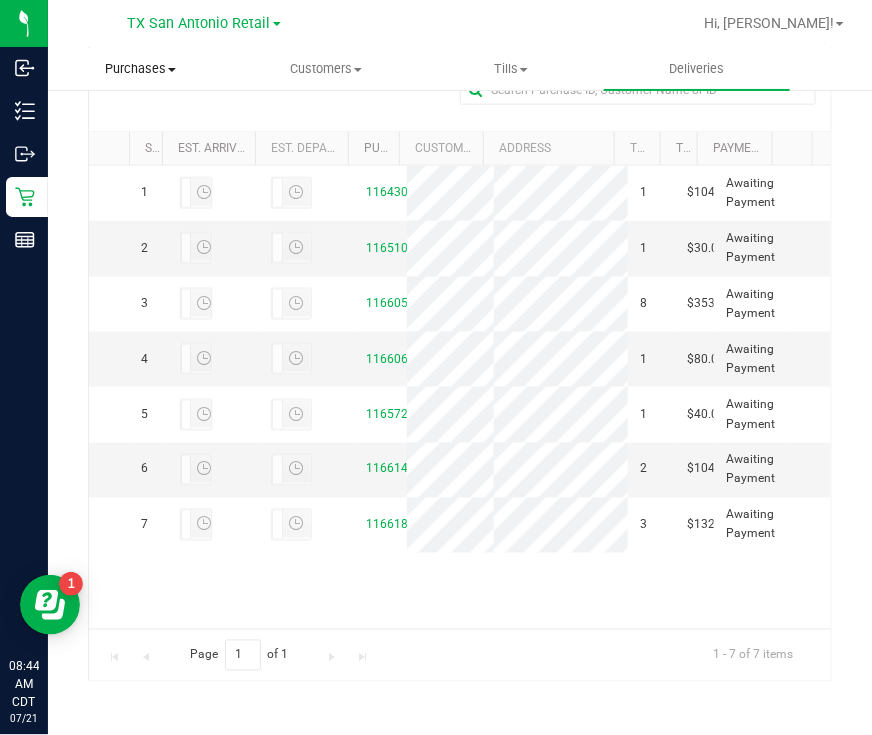 click on "Purchases" at bounding box center (140, 69) 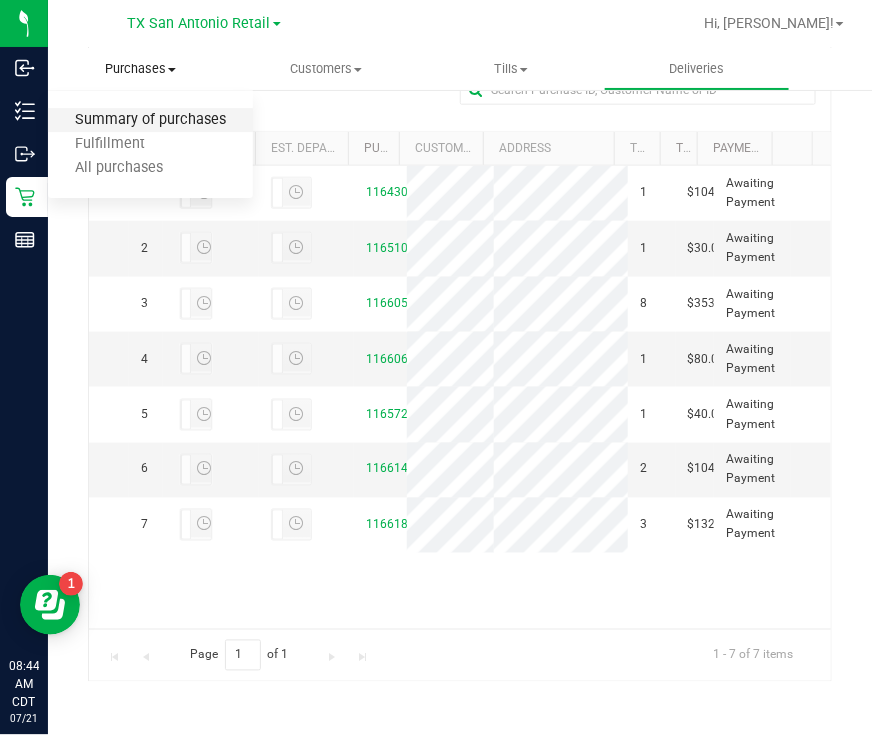 click on "Summary of purchases" at bounding box center (150, 120) 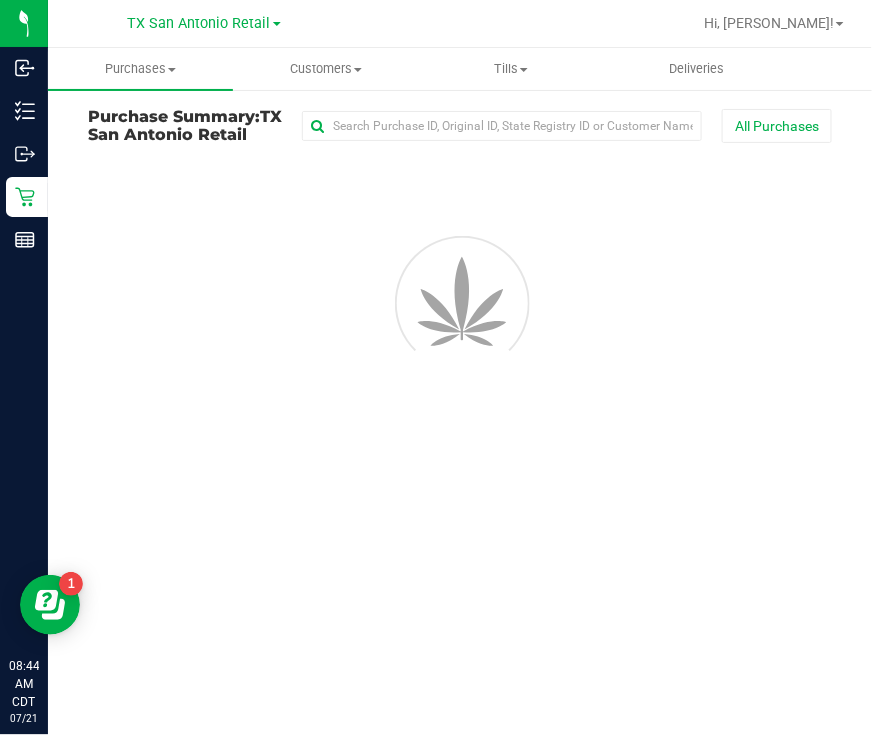 scroll, scrollTop: 0, scrollLeft: 0, axis: both 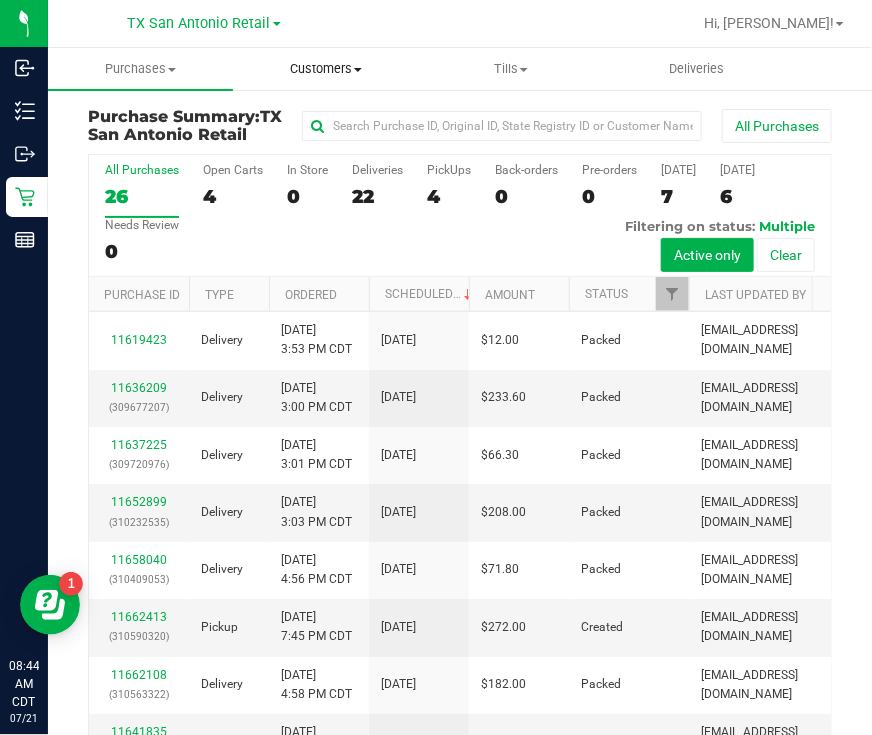 click on "Customers" at bounding box center [325, 69] 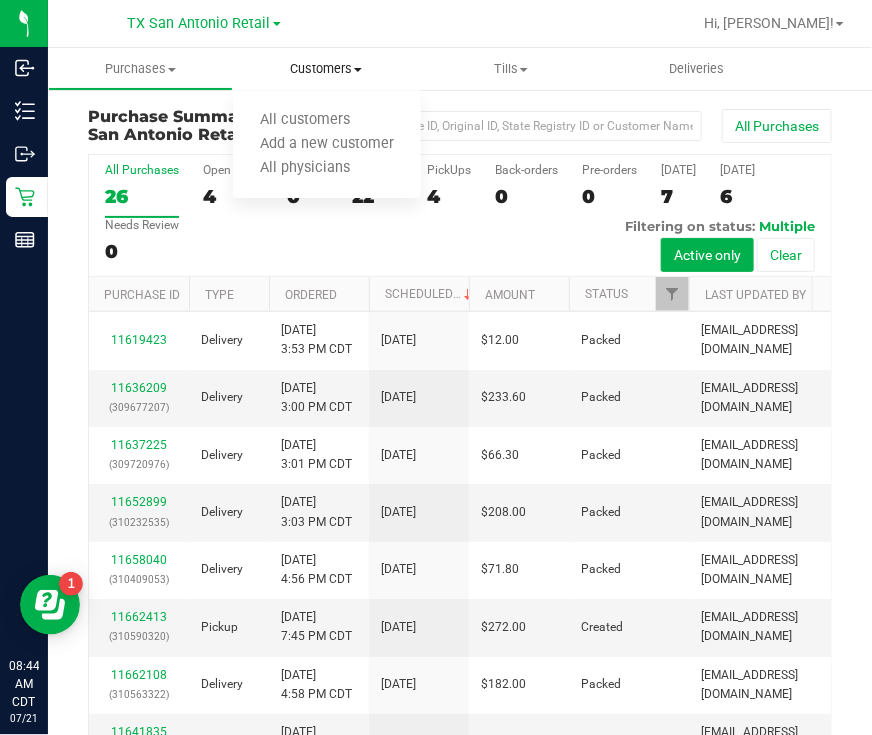 click on "All customers
Add a new customer
All physicians" at bounding box center (327, 145) 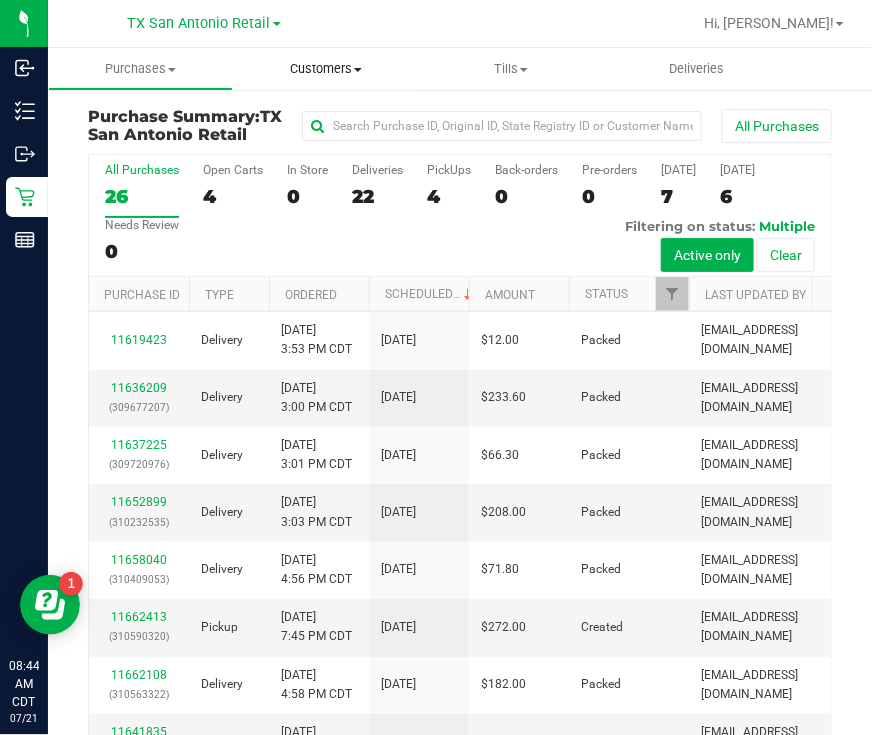 click on "Customers" at bounding box center [325, 69] 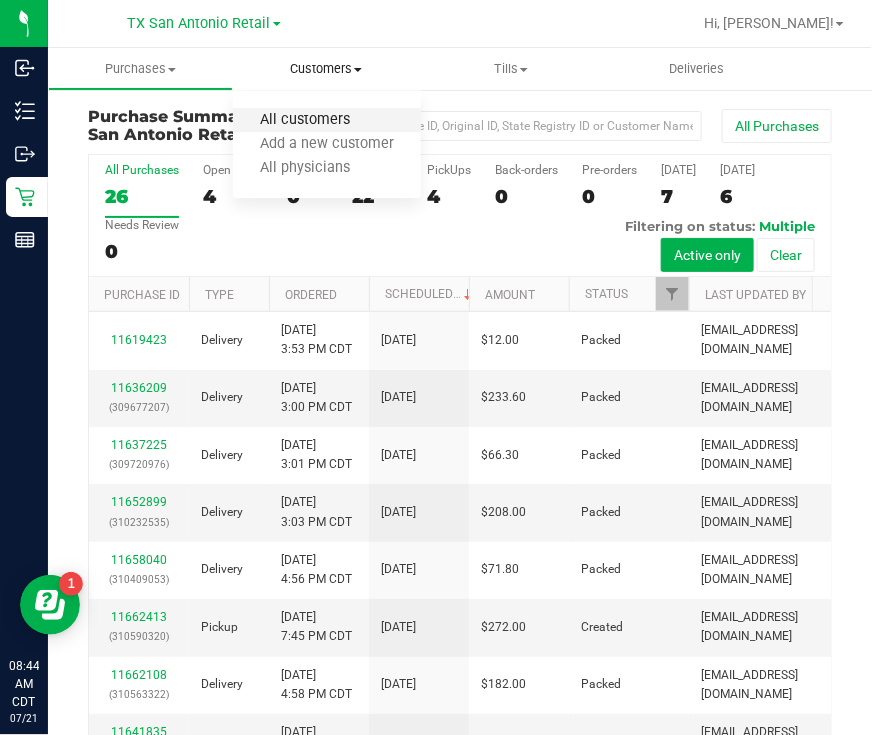 click on "All customers" at bounding box center [305, 120] 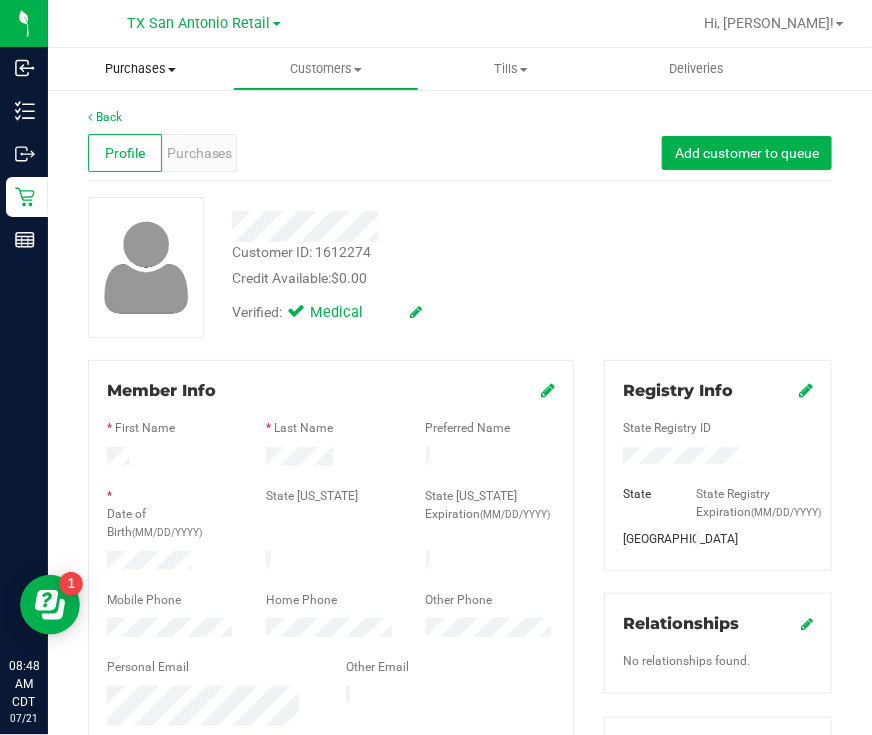 click on "Purchases
Summary of purchases
Fulfillment
All purchases" at bounding box center (140, 69) 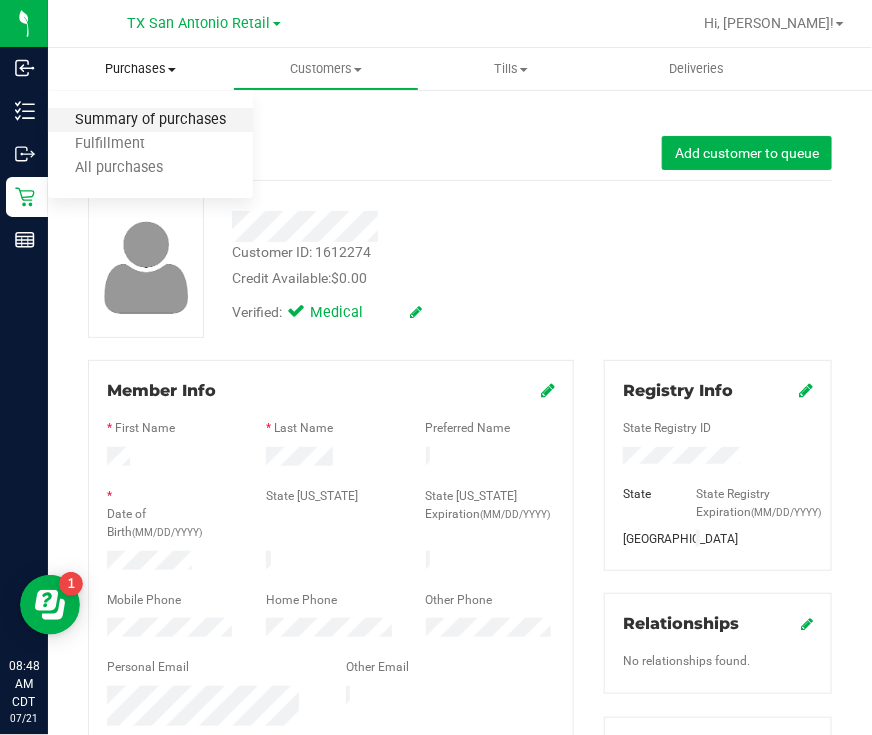 click on "Summary of purchases" at bounding box center [150, 120] 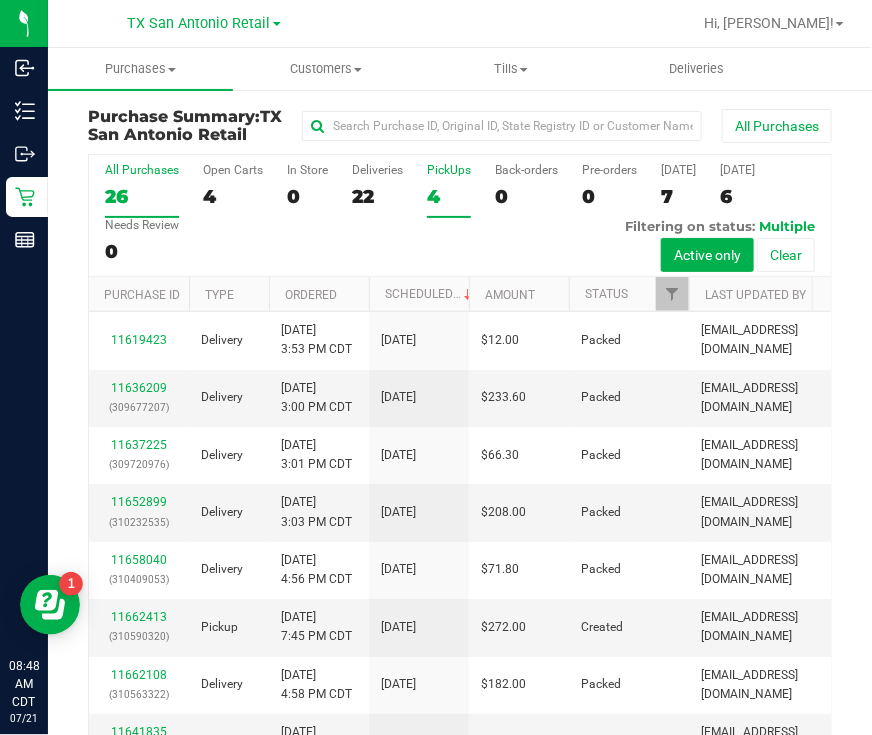 click on "PickUps
4" at bounding box center (449, 190) 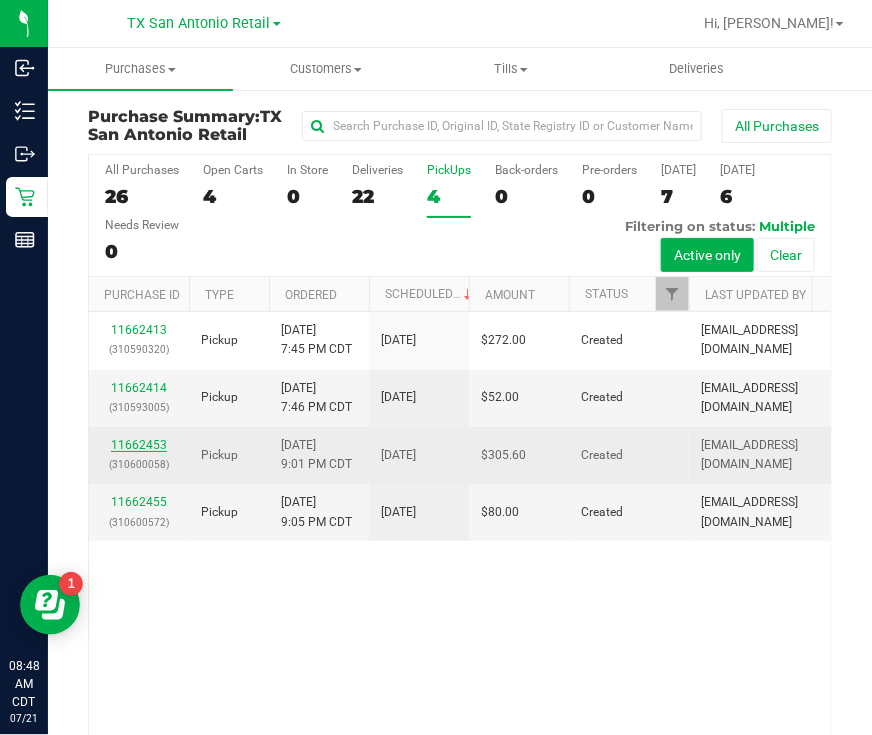 click on "11662453" at bounding box center (139, 445) 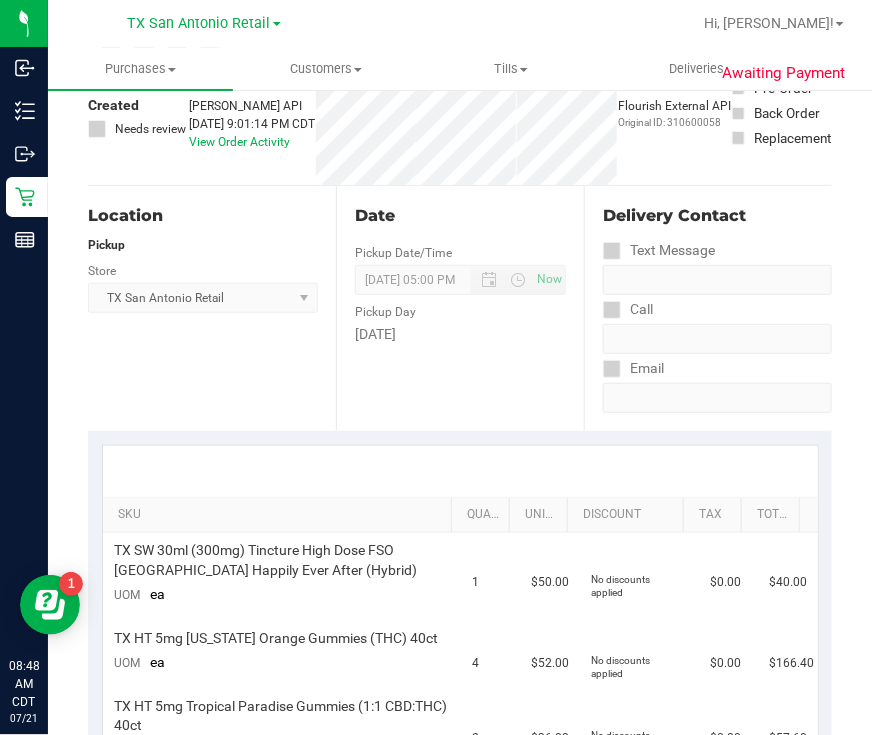 scroll, scrollTop: 0, scrollLeft: 0, axis: both 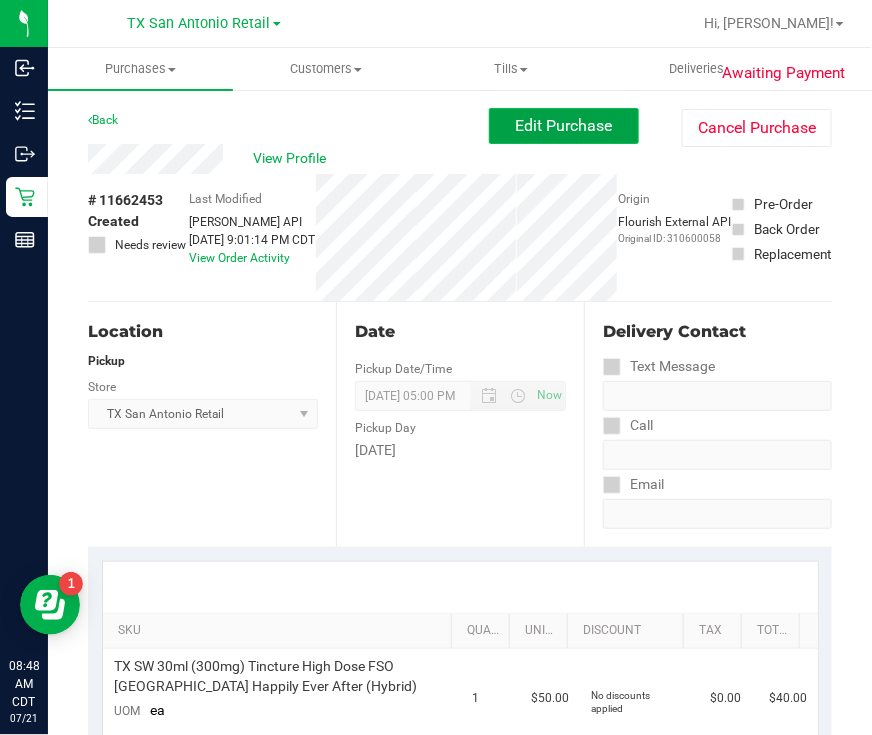 click on "Edit Purchase" at bounding box center [564, 125] 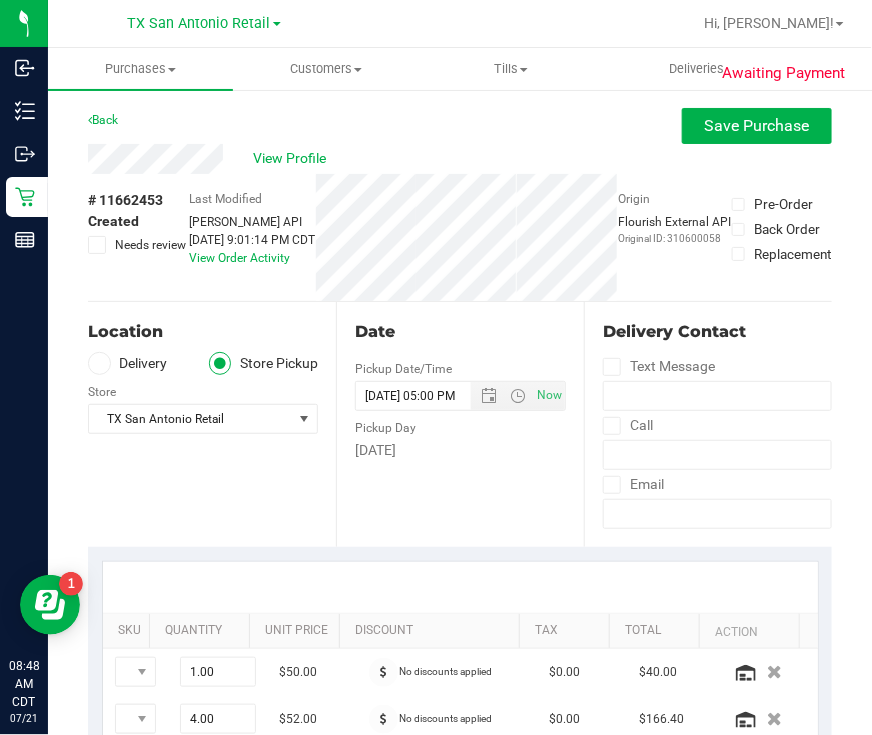 click on "Delivery" at bounding box center [128, 363] 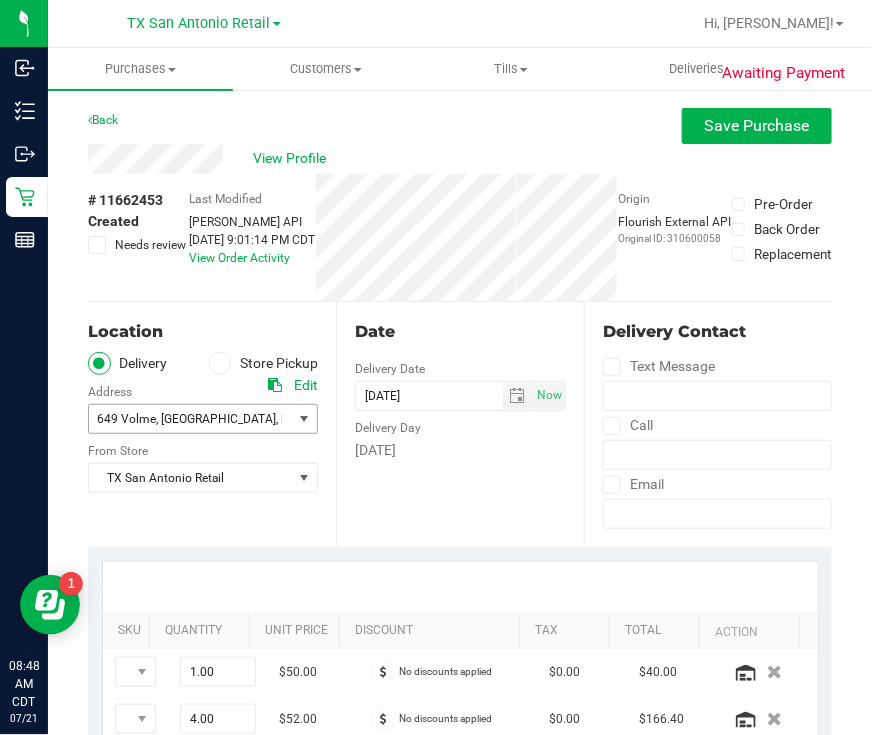 click on ", New Braunfels" at bounding box center [216, 419] 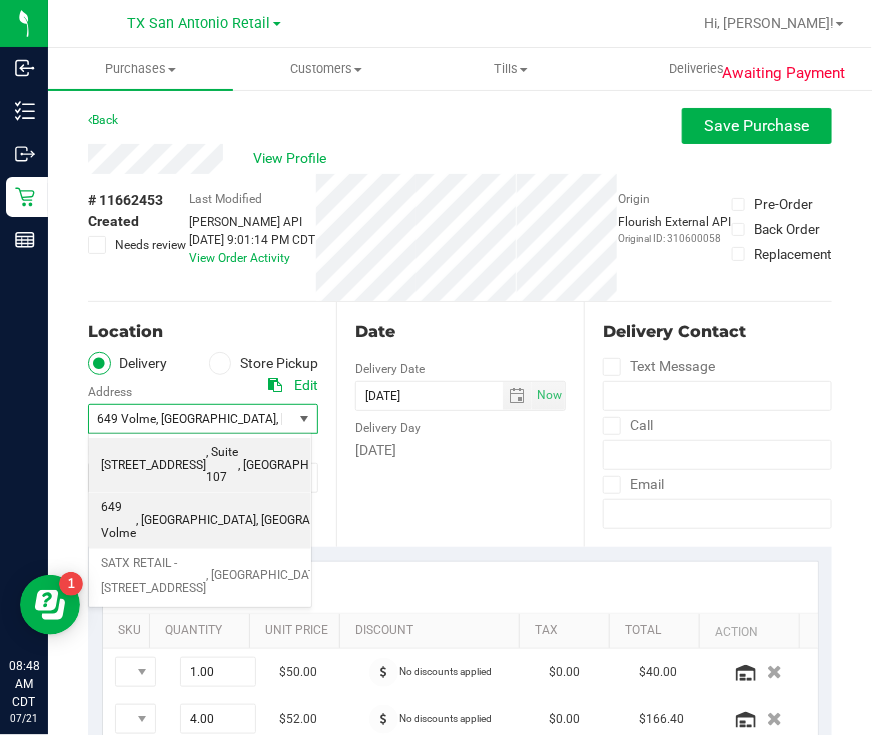 click on ", Suite 107" at bounding box center [222, 465] 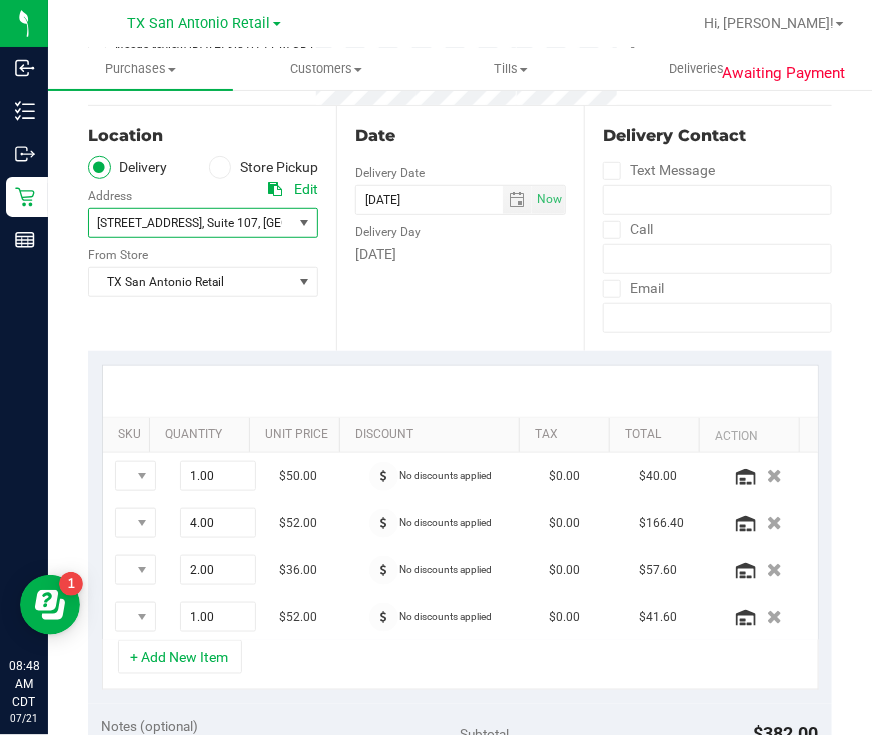 scroll, scrollTop: 375, scrollLeft: 0, axis: vertical 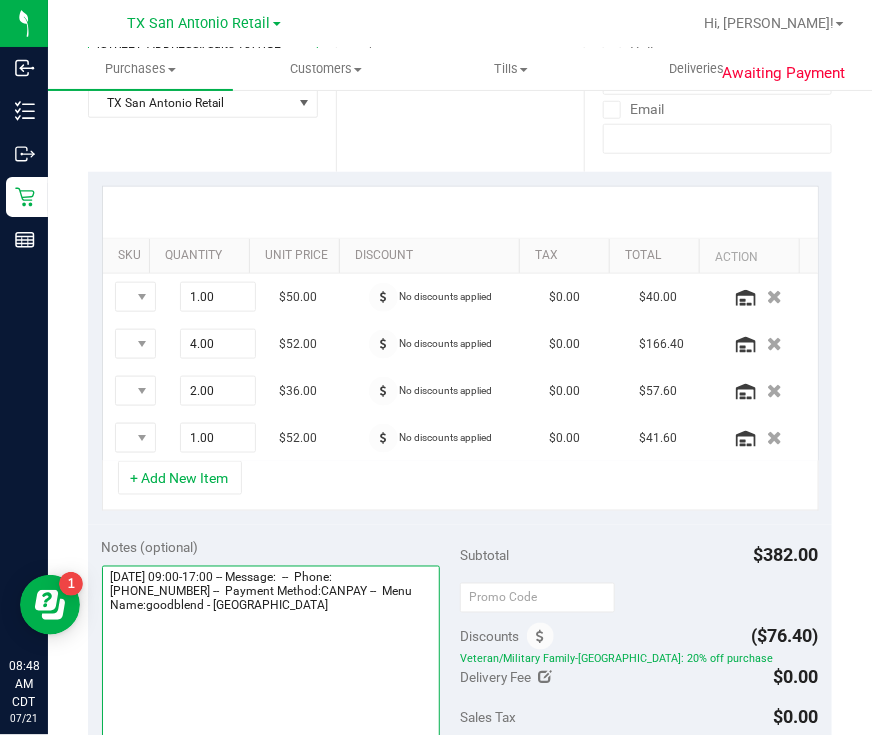 click at bounding box center [271, 662] 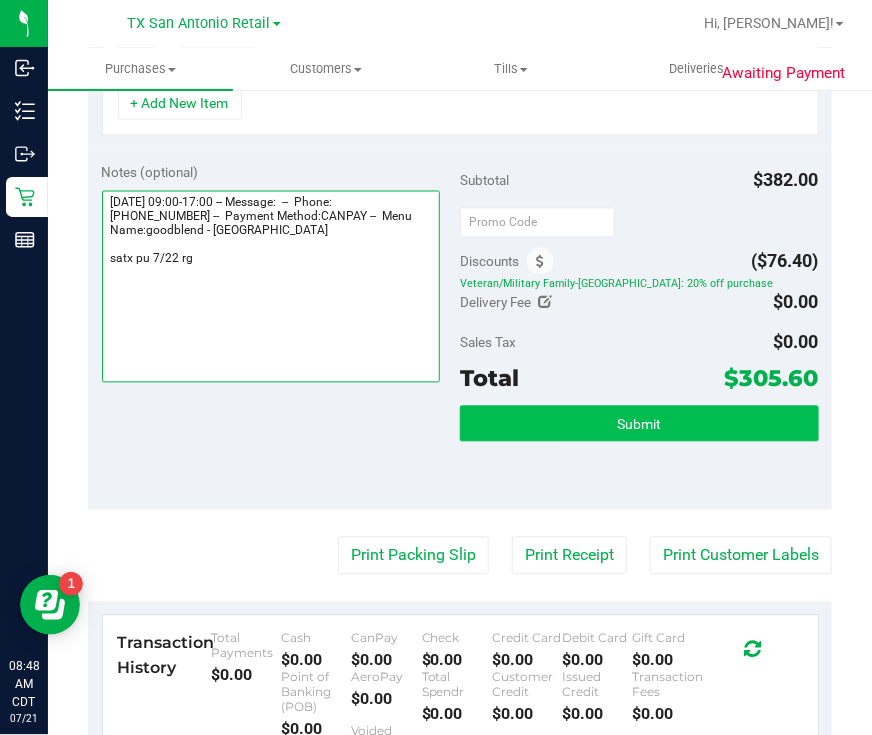type on "Tuesday 07/22/2025 09:00-17:00 -- Message:  --  Phone:7032449444 --  Payment Method:CANPAY --  Menu Name:goodblend - San Antonio
satx pu 7/22 rg" 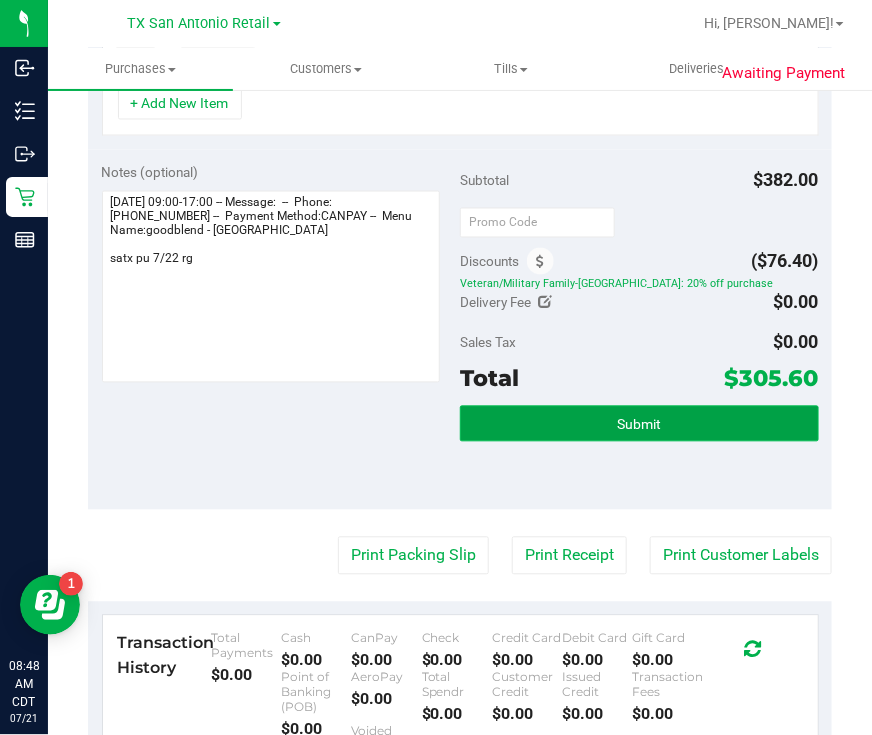 click on "Submit" at bounding box center (639, 424) 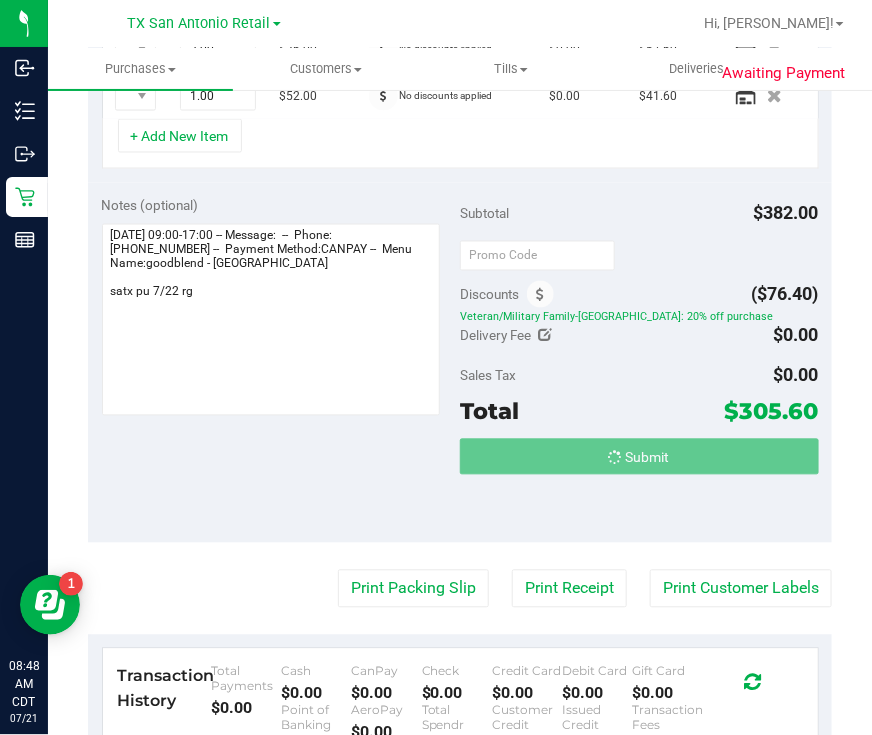 scroll, scrollTop: 685, scrollLeft: 0, axis: vertical 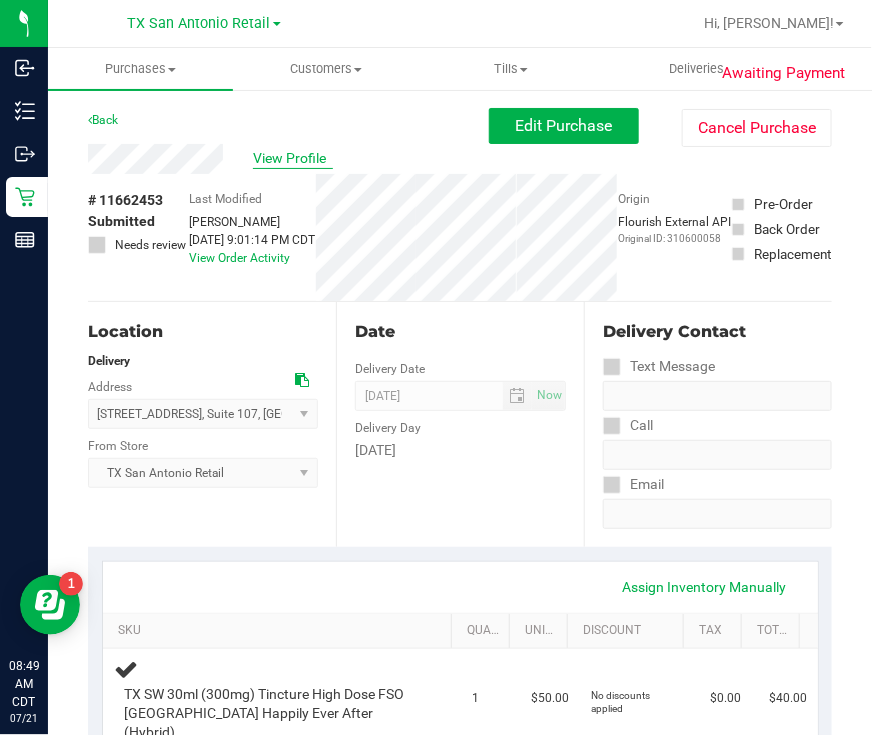click on "View Profile" at bounding box center (293, 158) 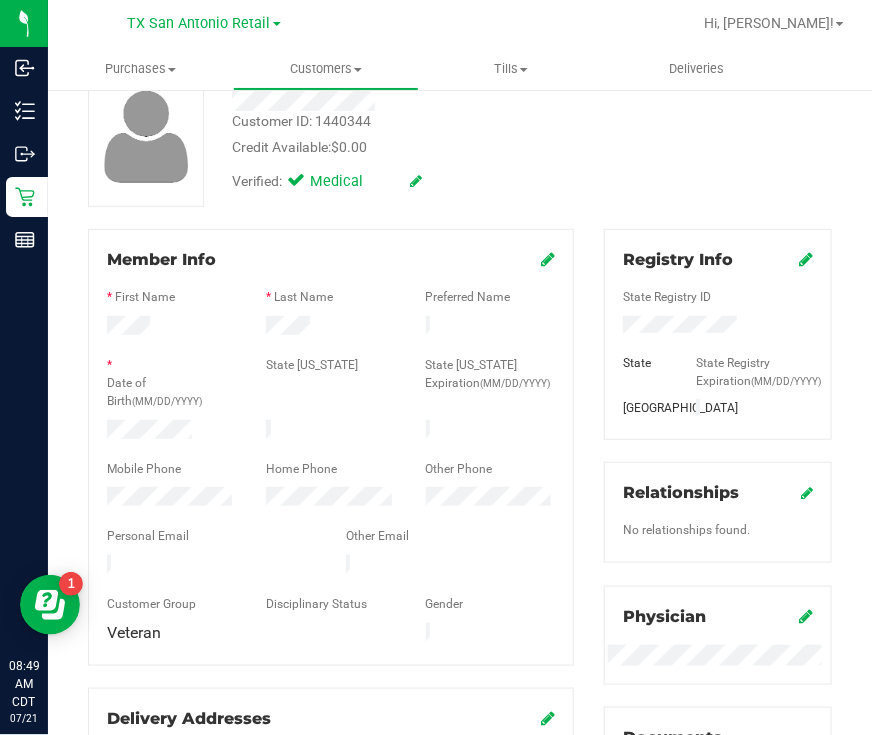 scroll, scrollTop: 0, scrollLeft: 0, axis: both 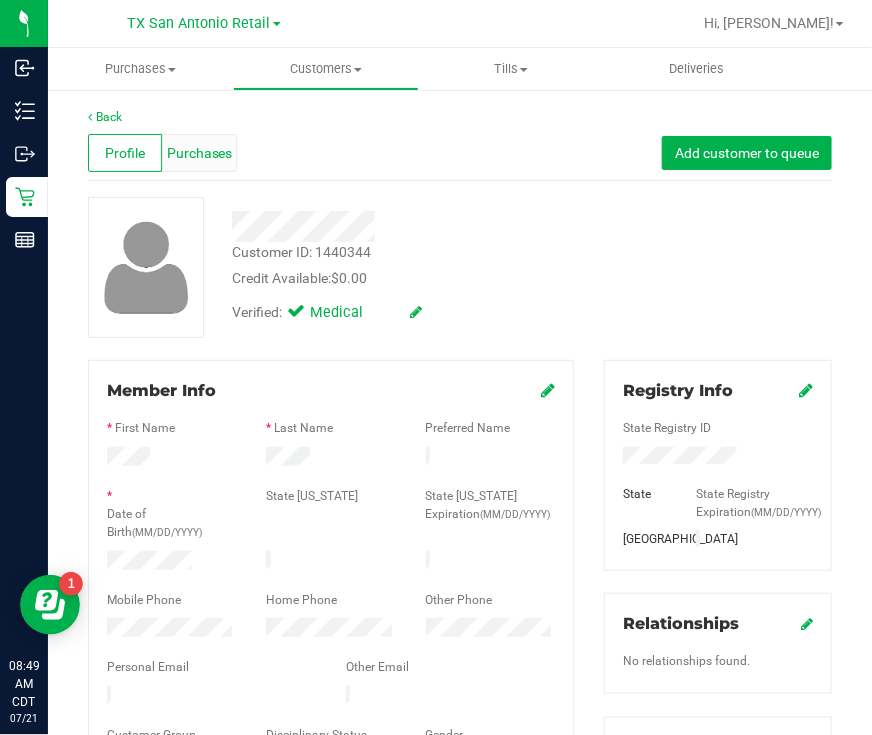 click on "Purchases" at bounding box center [200, 153] 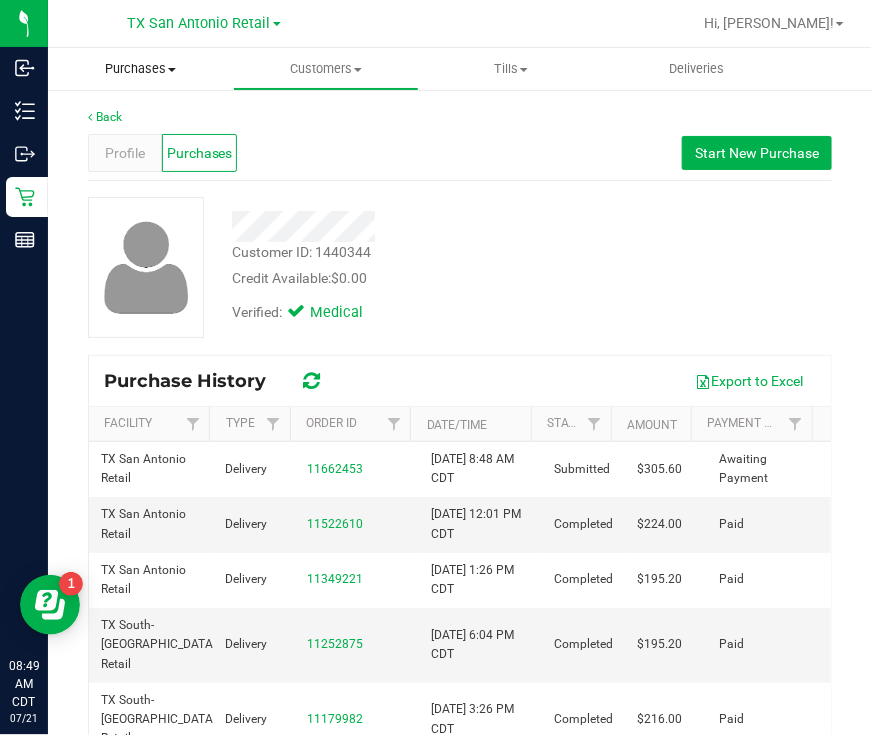 click on "Purchases" at bounding box center [140, 69] 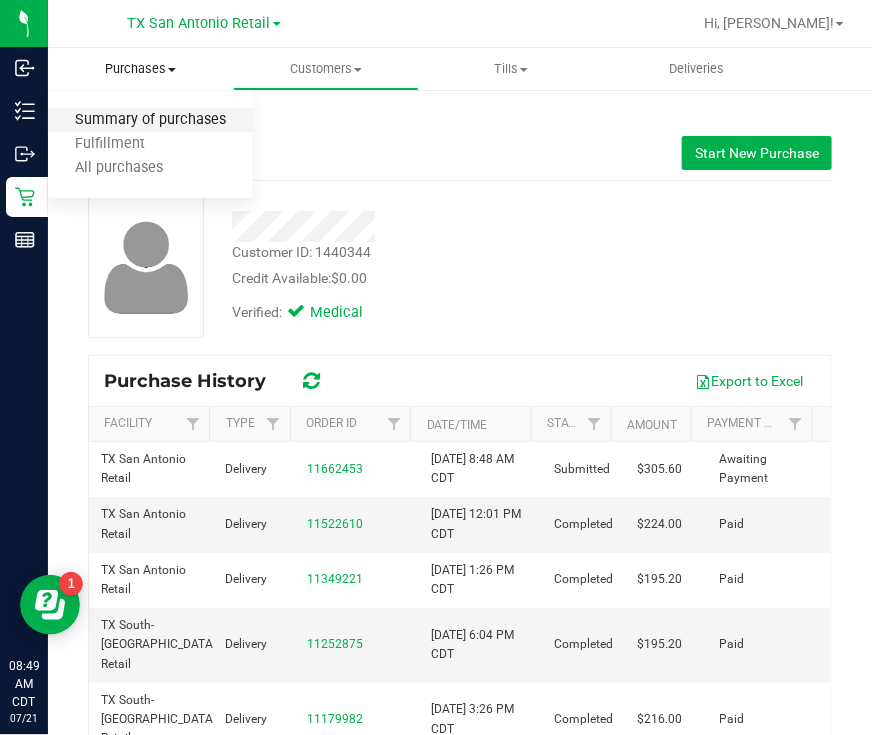 click on "Summary of purchases" at bounding box center (150, 120) 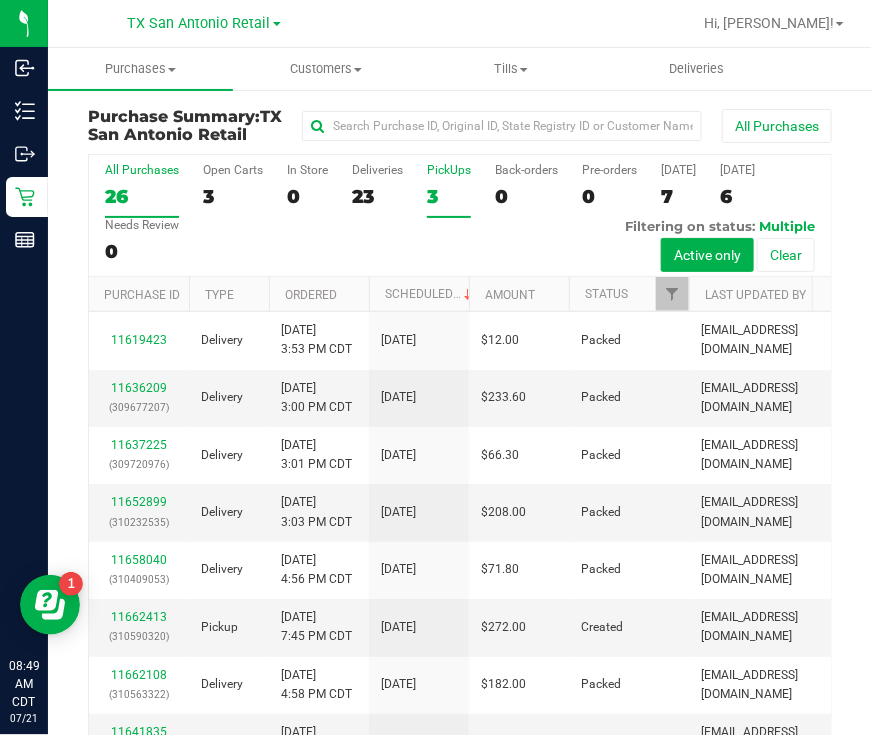 click on "PickUps
3" at bounding box center [449, 190] 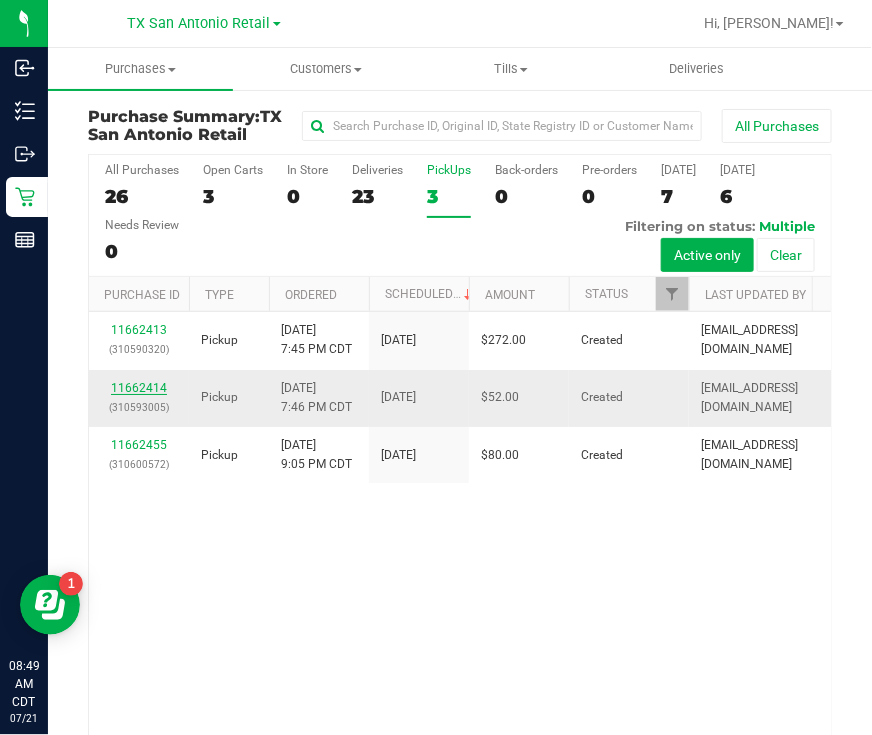 click on "11662414" at bounding box center [139, 388] 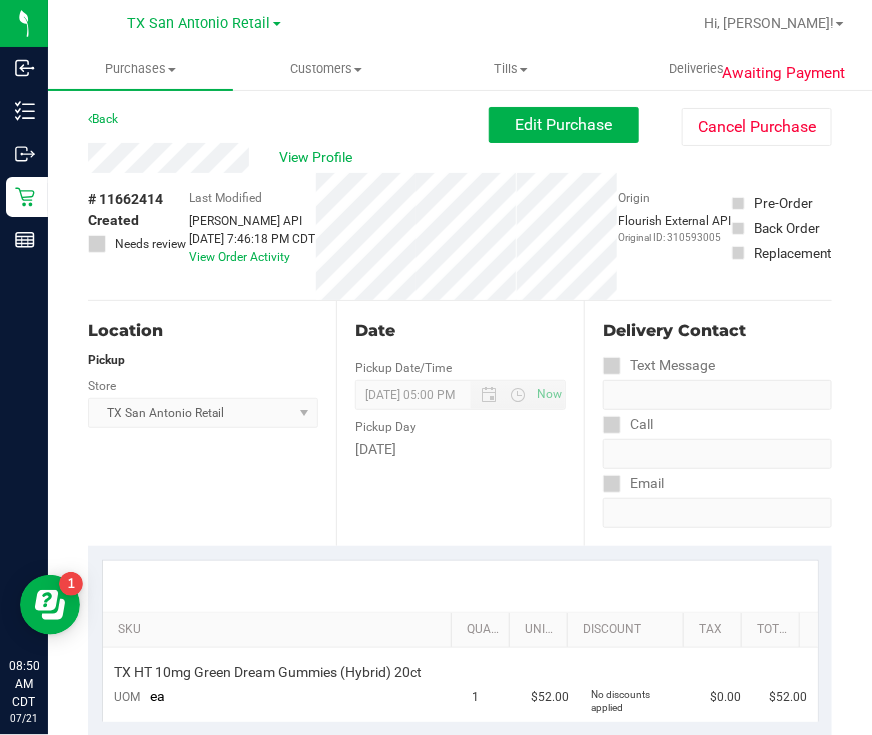 scroll, scrollTop: 0, scrollLeft: 0, axis: both 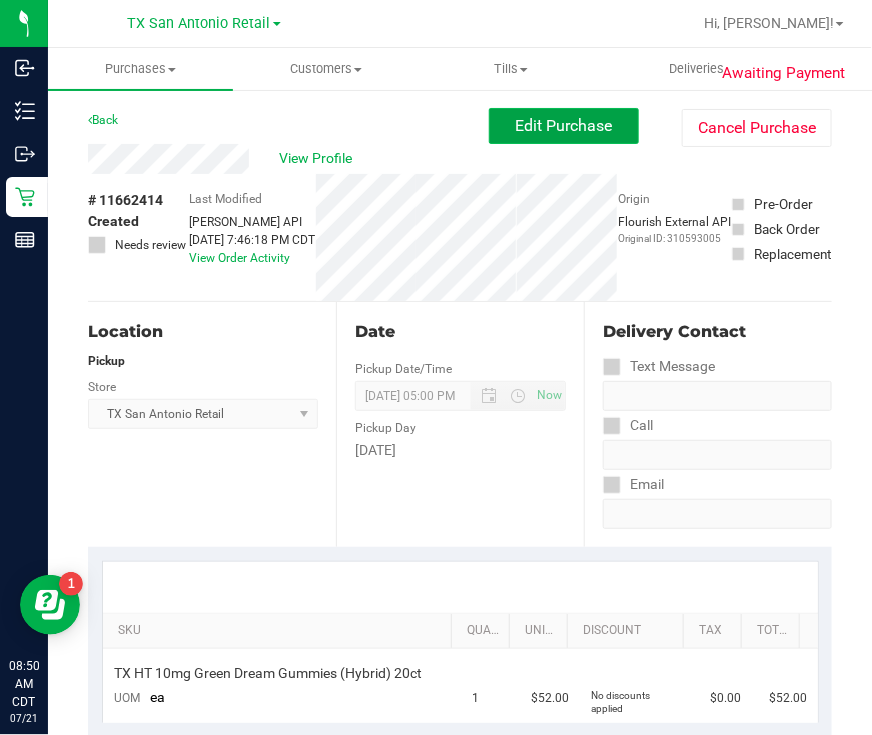 click on "Edit Purchase" at bounding box center [564, 125] 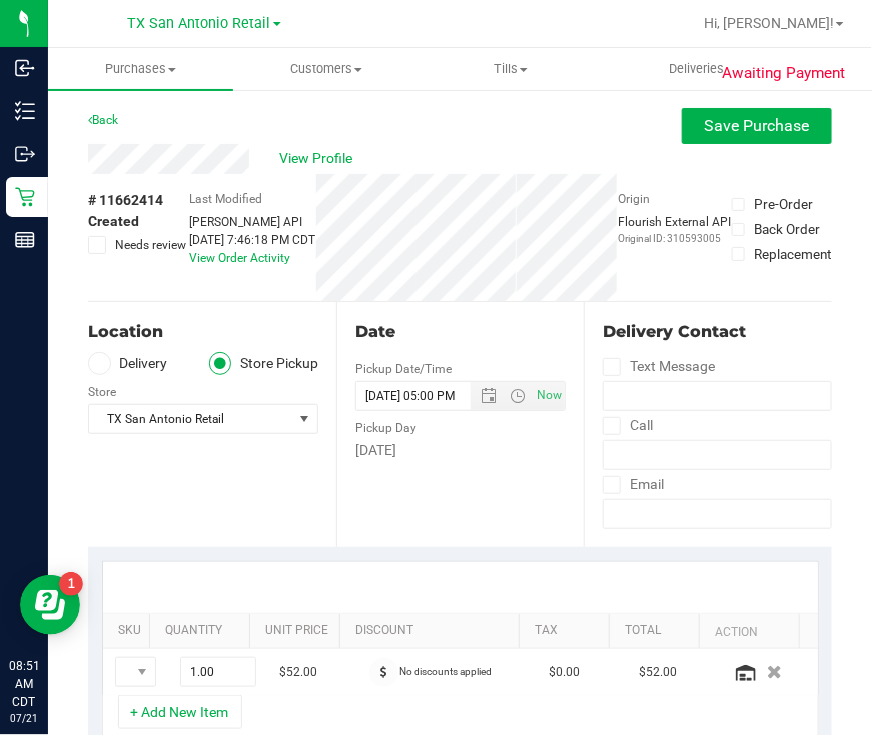 drag, startPoint x: 79, startPoint y: 350, endPoint x: 90, endPoint y: 351, distance: 11.045361 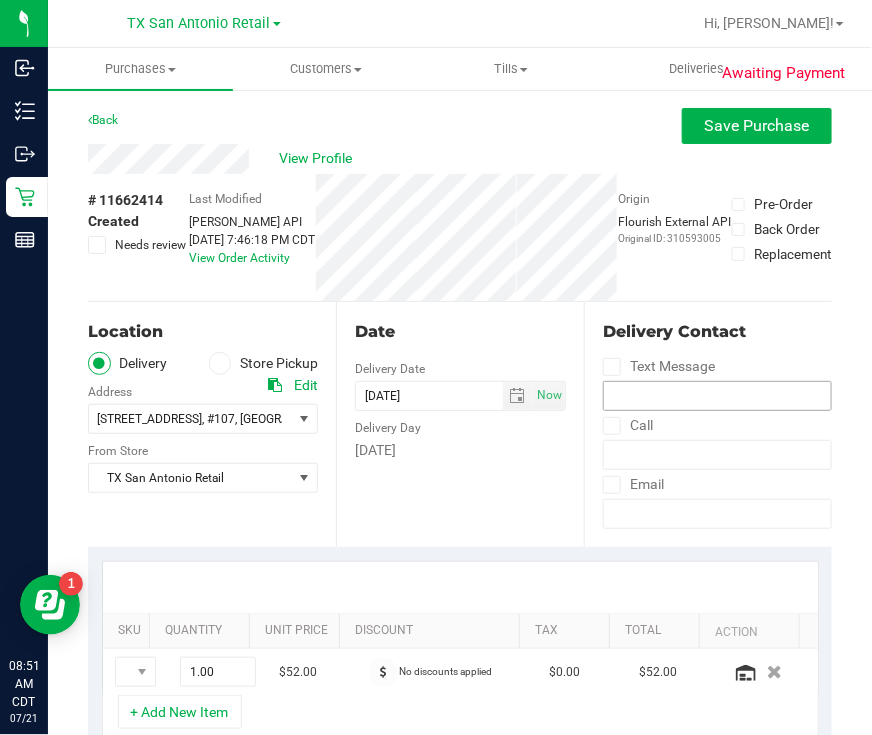 scroll, scrollTop: 499, scrollLeft: 0, axis: vertical 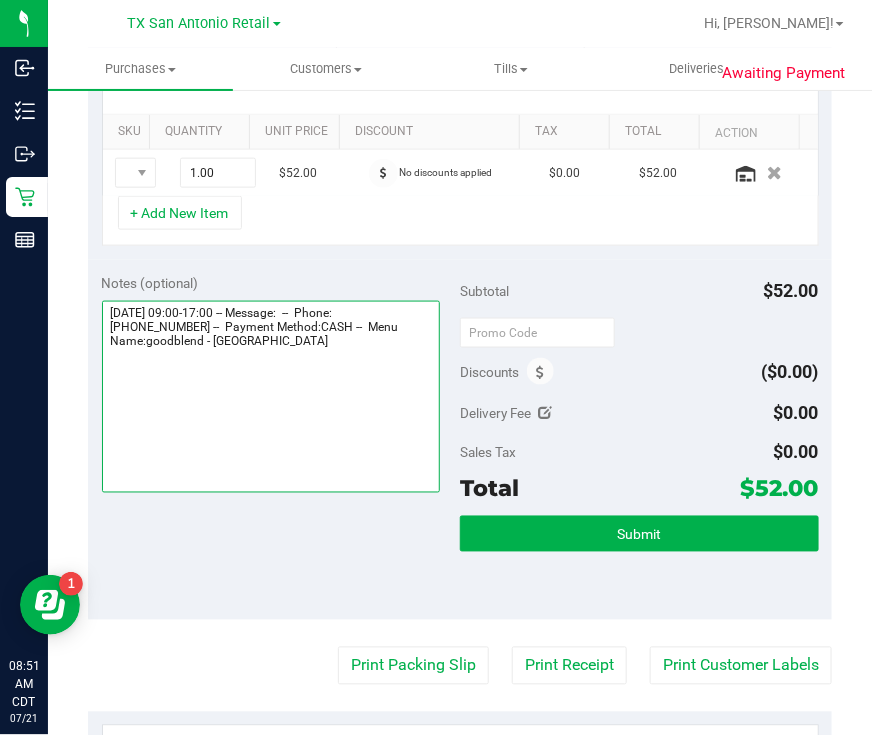 click at bounding box center [271, 397] 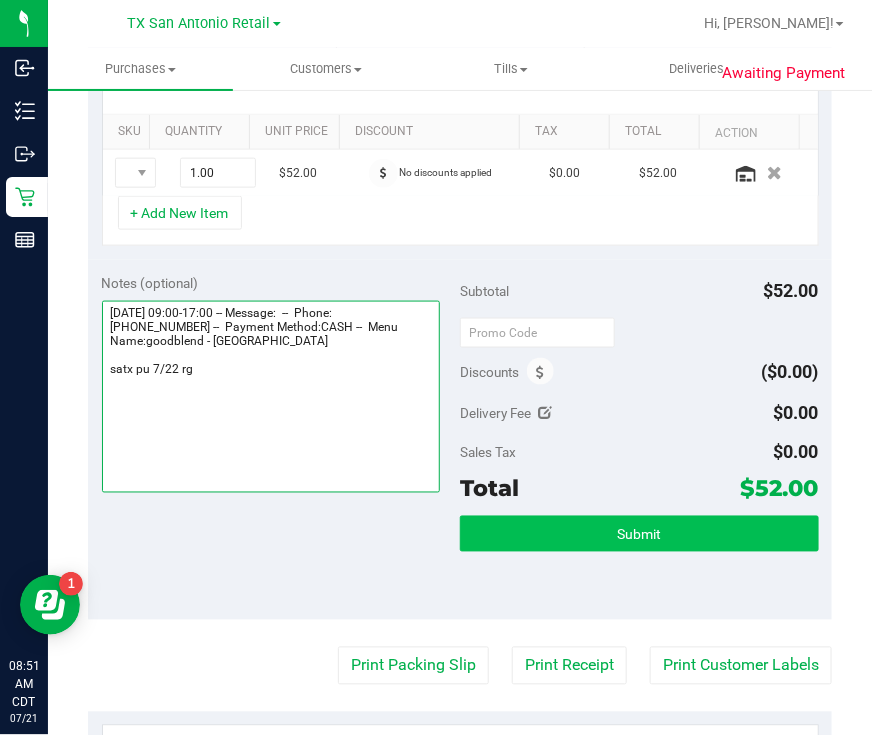 type on "Tuesday 07/22/2025 09:00-17:00 -- Message:  --  Phone:6618051236 --  Payment Method:CASH --  Menu Name:goodblend - San Antonio
satx pu 7/22 rg" 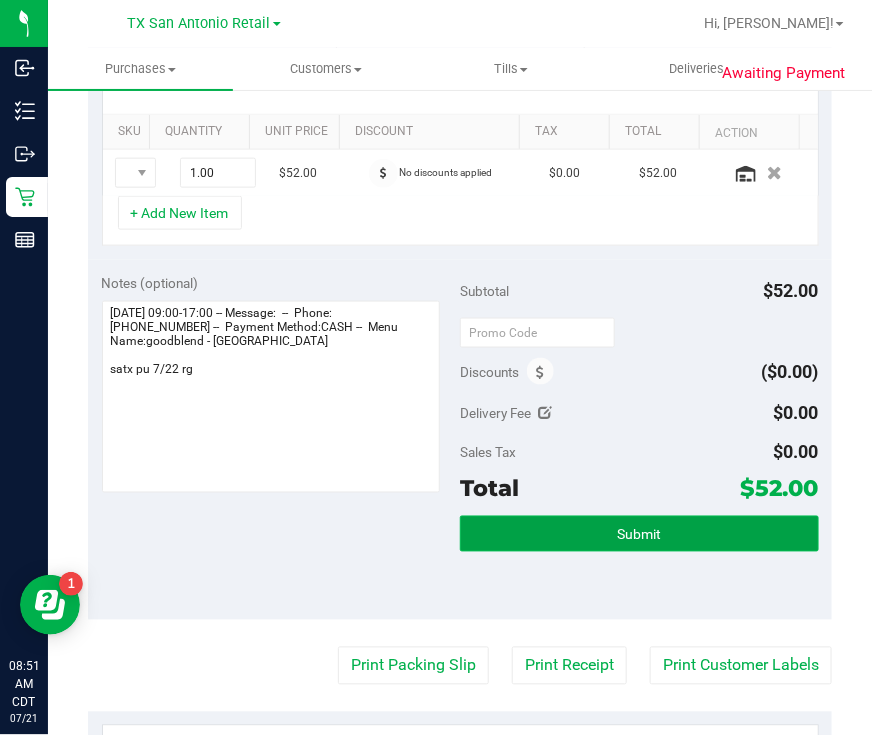 click on "Submit" at bounding box center [639, 535] 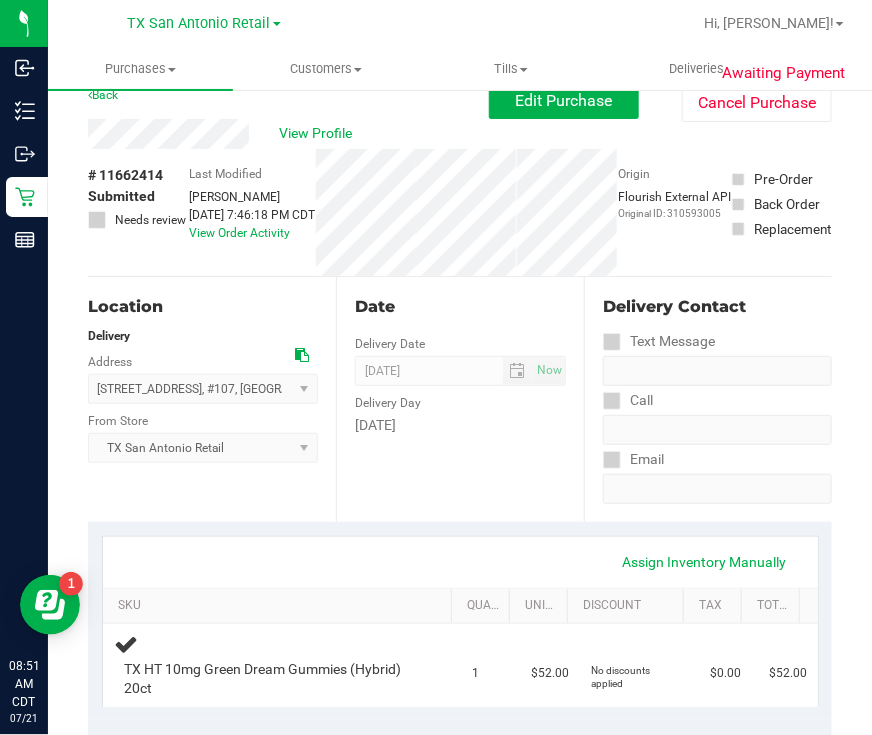 scroll, scrollTop: 0, scrollLeft: 0, axis: both 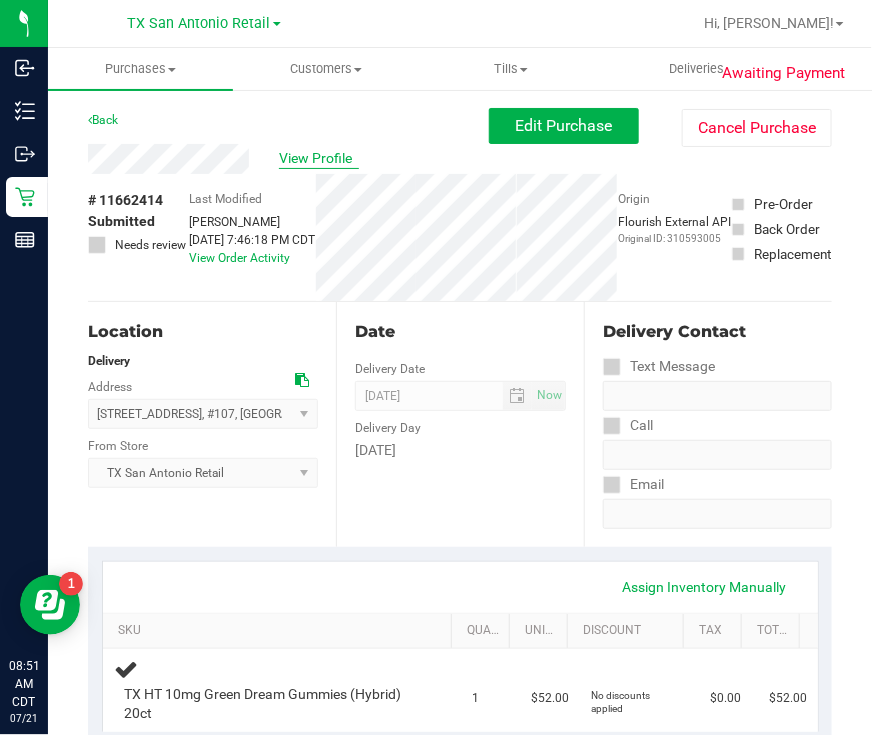 click on "View Profile" at bounding box center [319, 158] 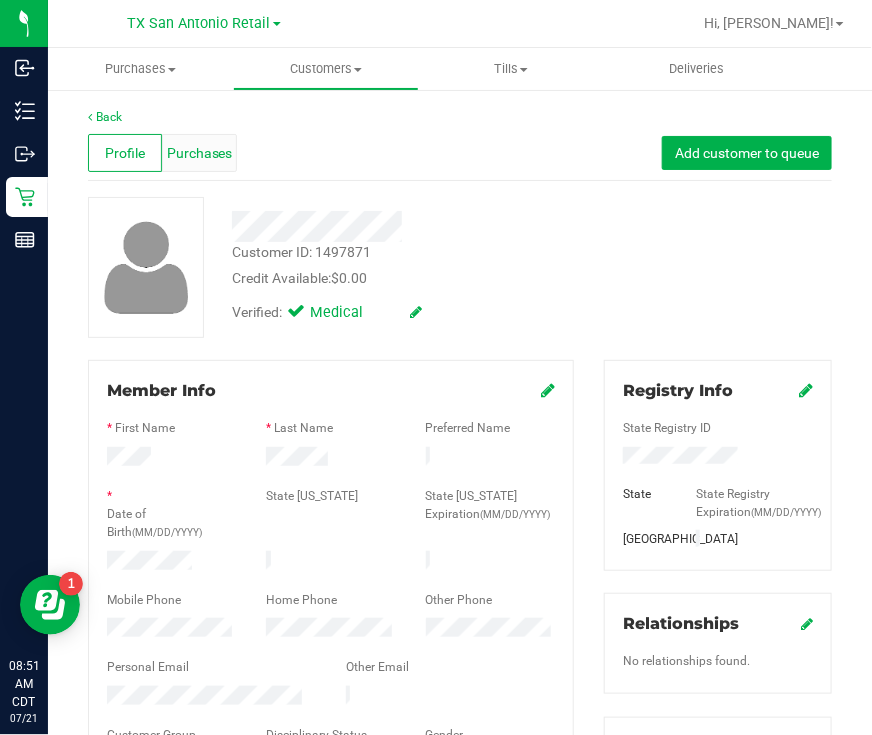 click on "Purchases" at bounding box center [200, 153] 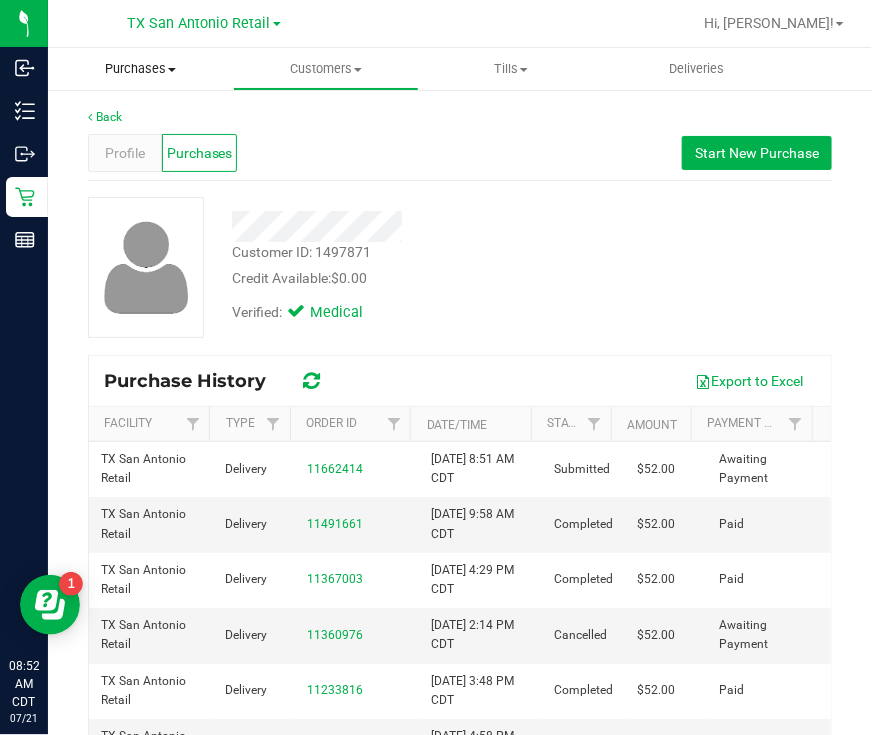 click on "Purchases
Summary of purchases
Fulfillment
All purchases" at bounding box center (140, 69) 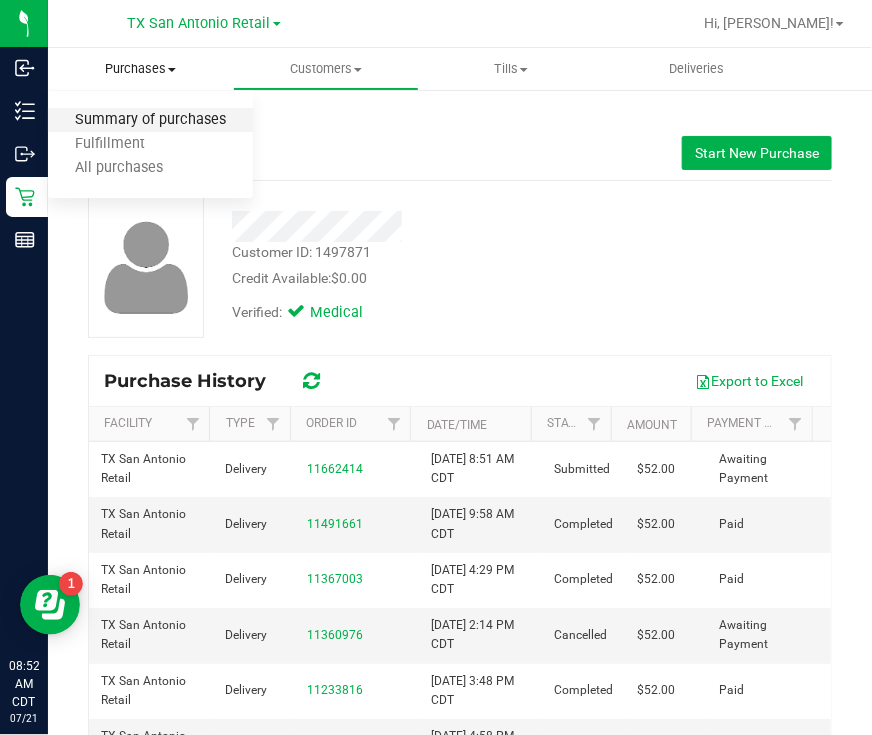 click on "Summary of purchases" at bounding box center [150, 120] 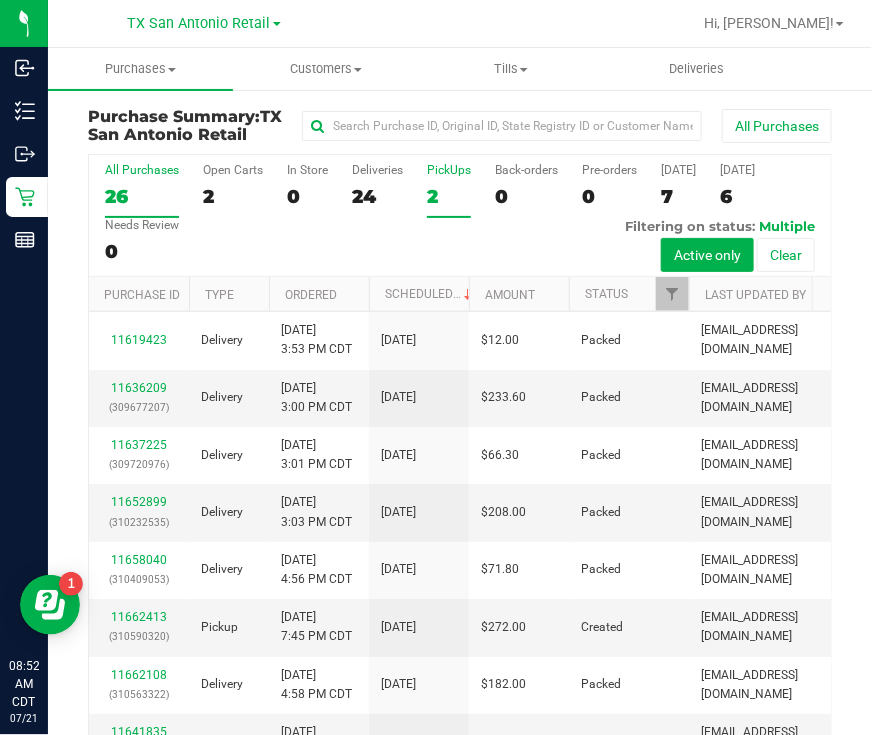 click on "2" at bounding box center (449, 196) 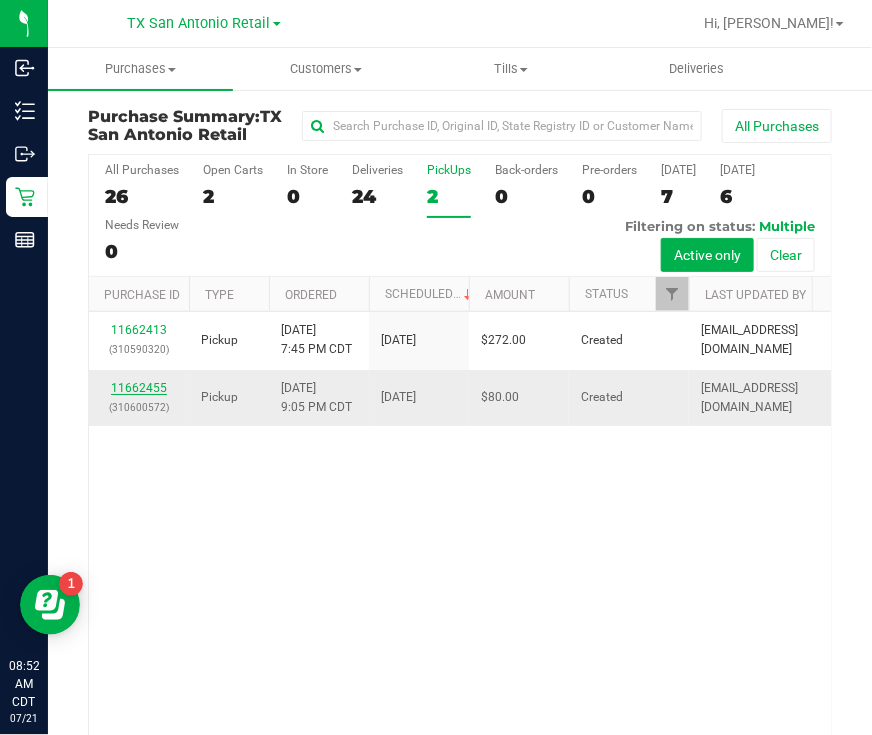 click on "11662455" at bounding box center (139, 388) 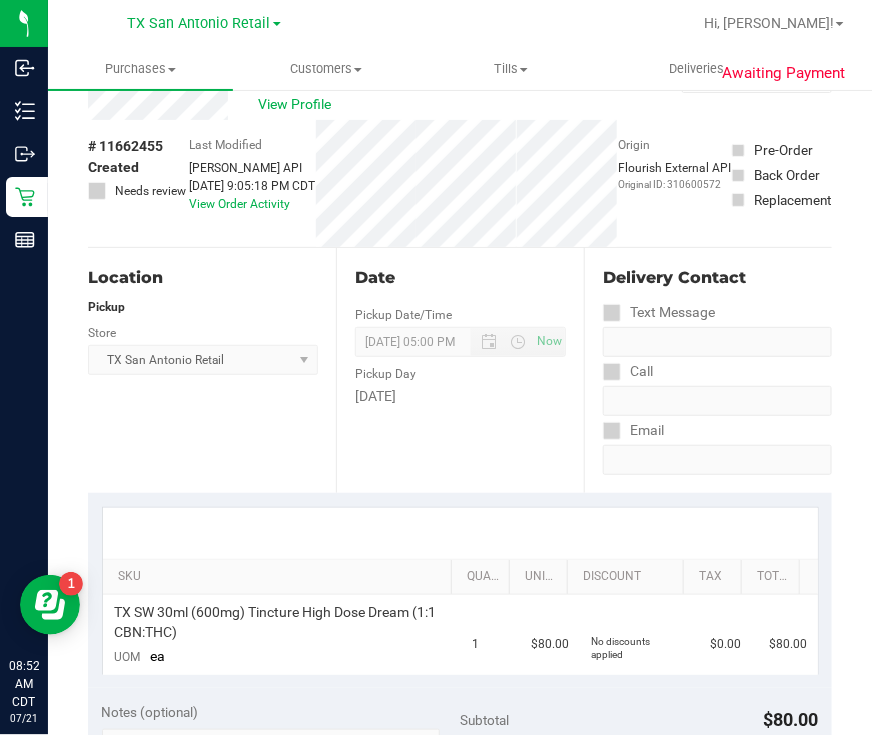 scroll, scrollTop: 0, scrollLeft: 0, axis: both 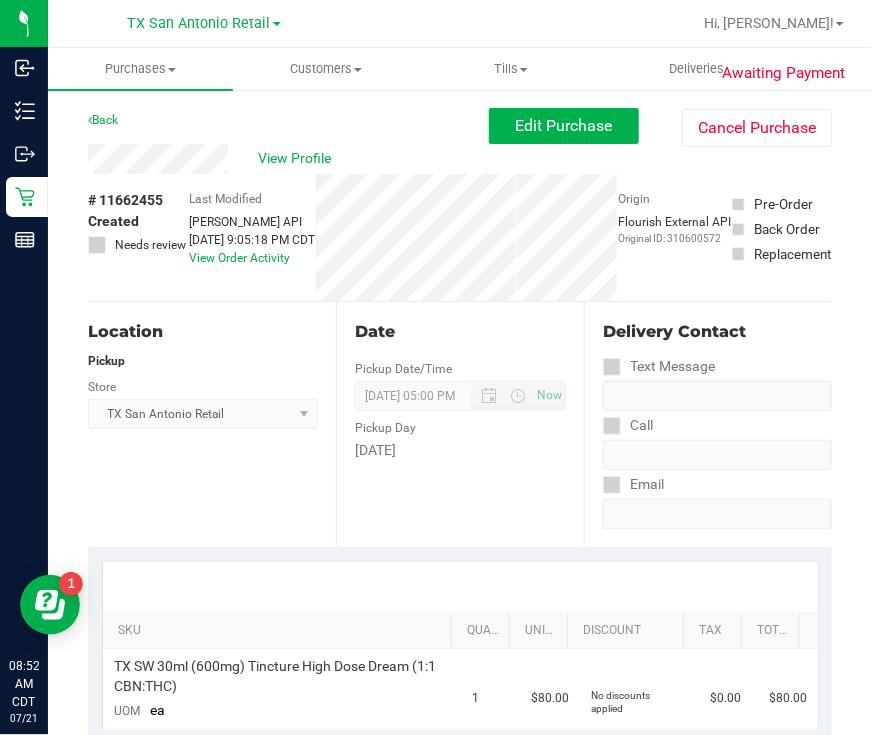 click on "Back
Edit Purchase
Cancel Purchase" at bounding box center [460, 126] 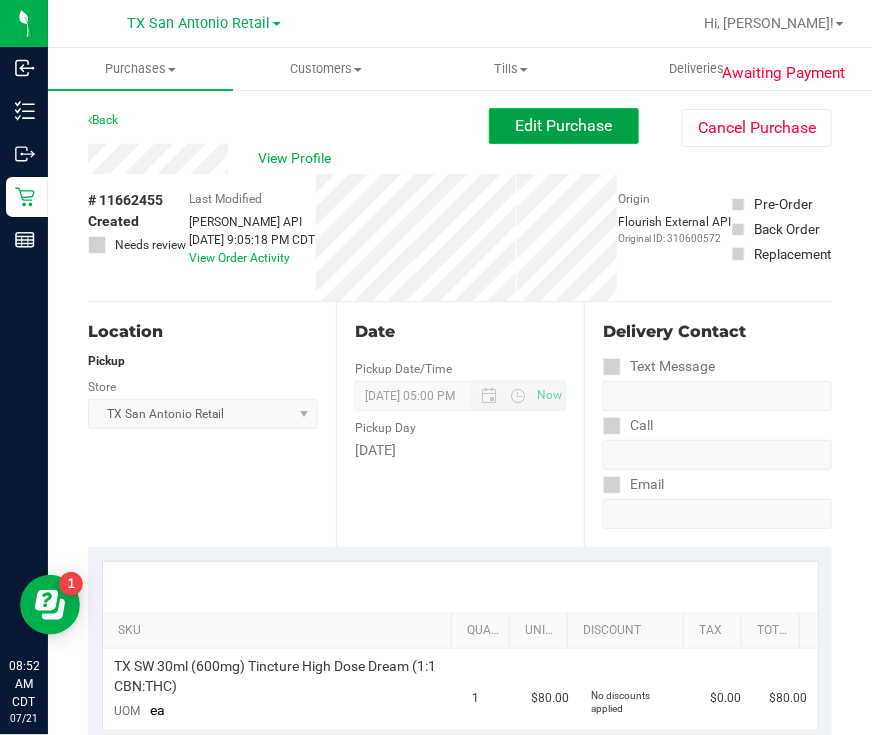 click on "Edit Purchase" at bounding box center [564, 126] 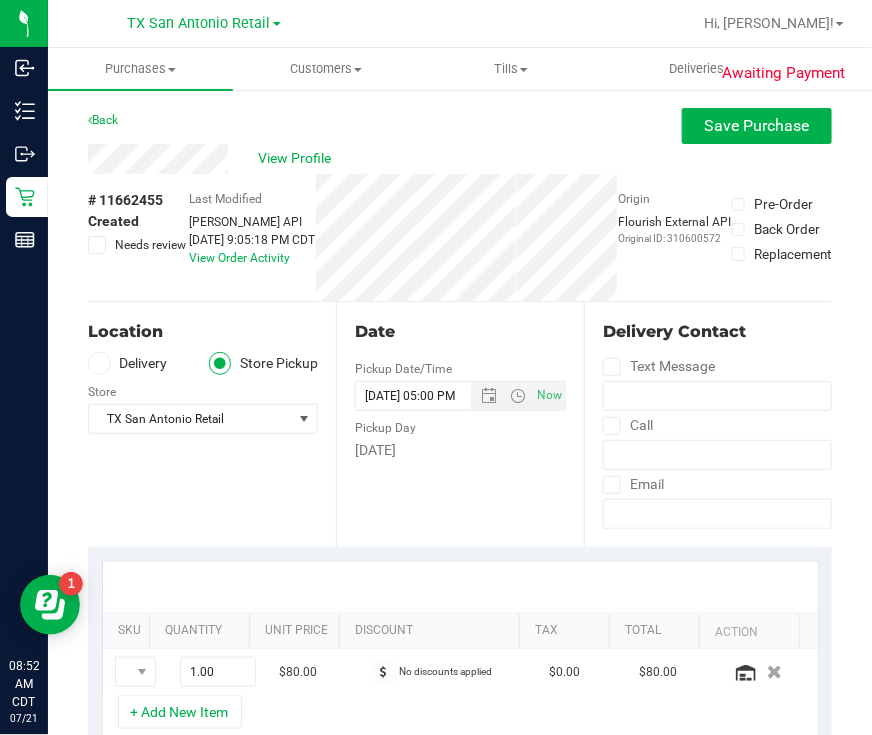 click at bounding box center (99, 363) 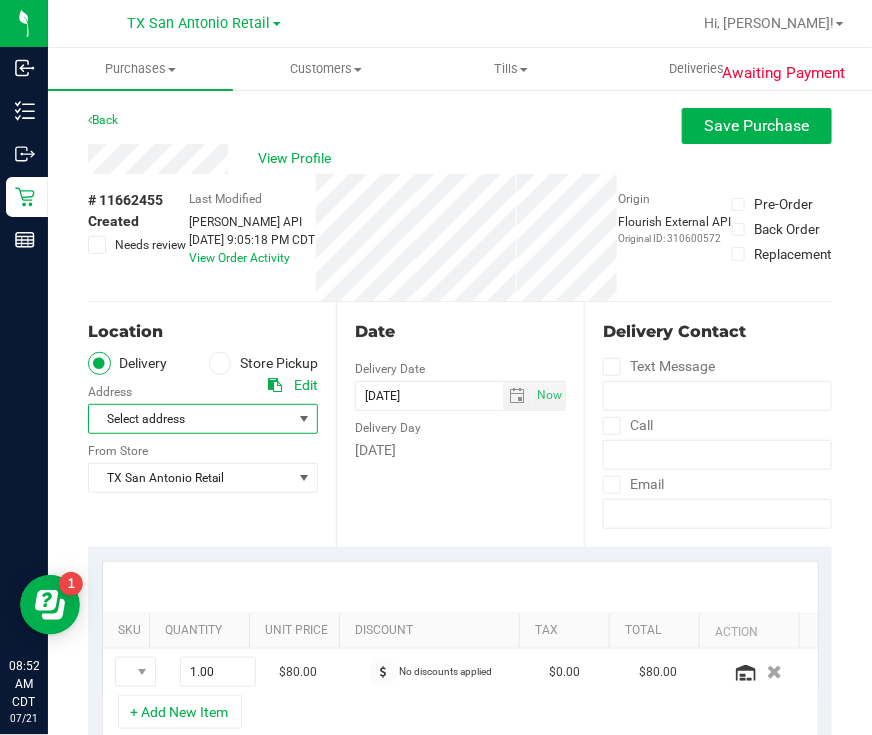 click on "Select address" at bounding box center (185, 419) 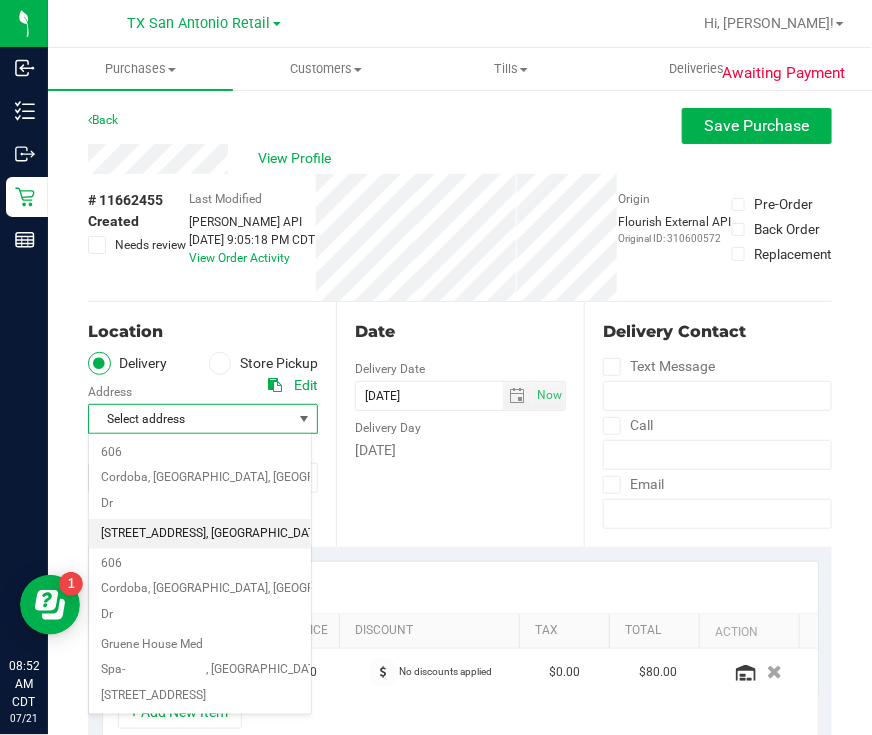 click on ", San Antonio" at bounding box center [266, 534] 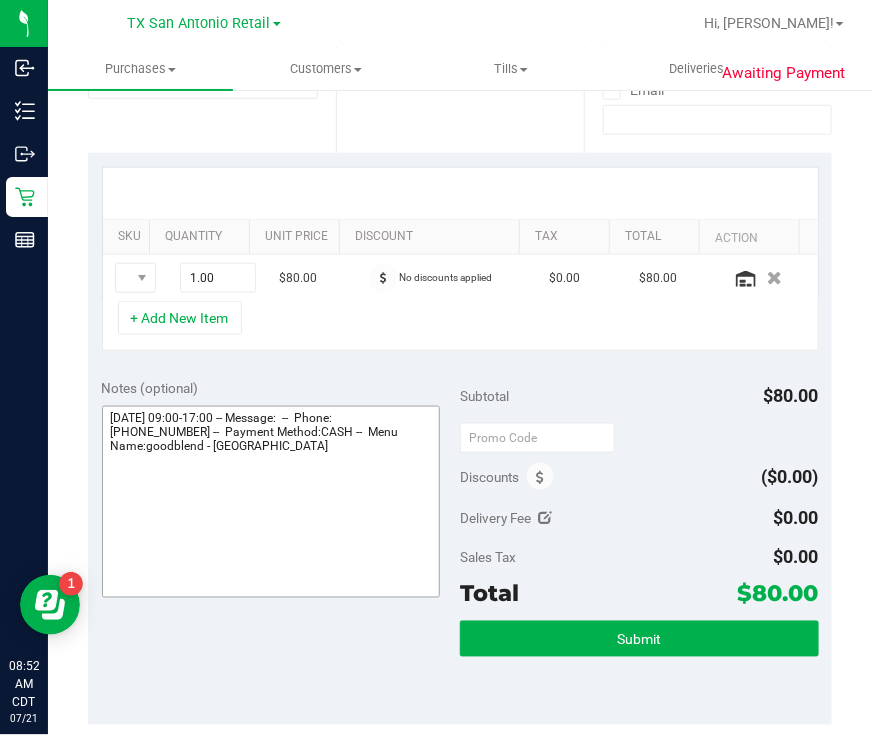 scroll, scrollTop: 499, scrollLeft: 0, axis: vertical 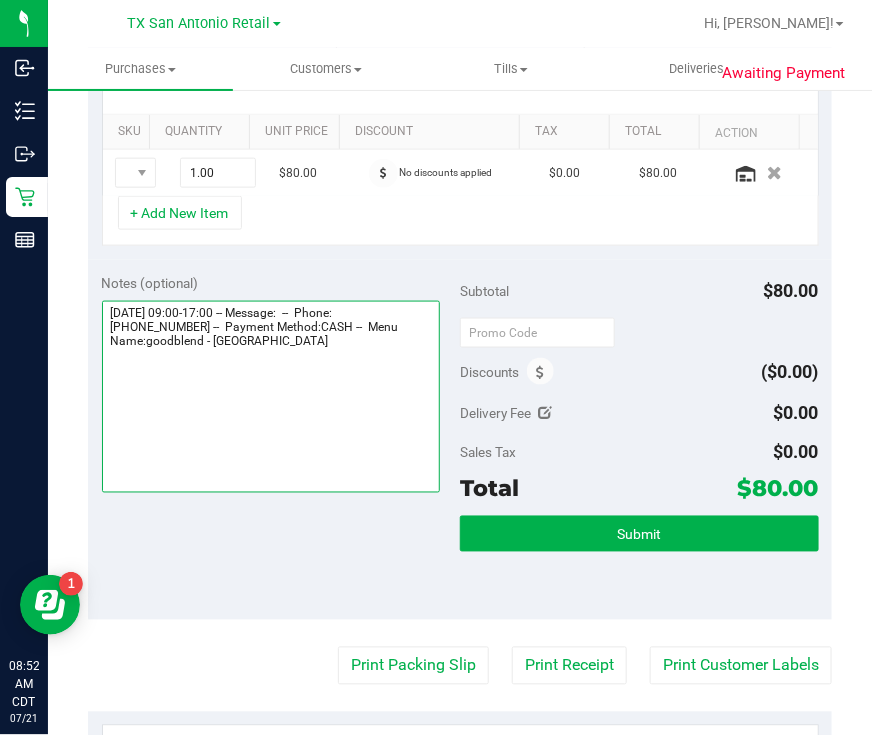 click at bounding box center [271, 397] 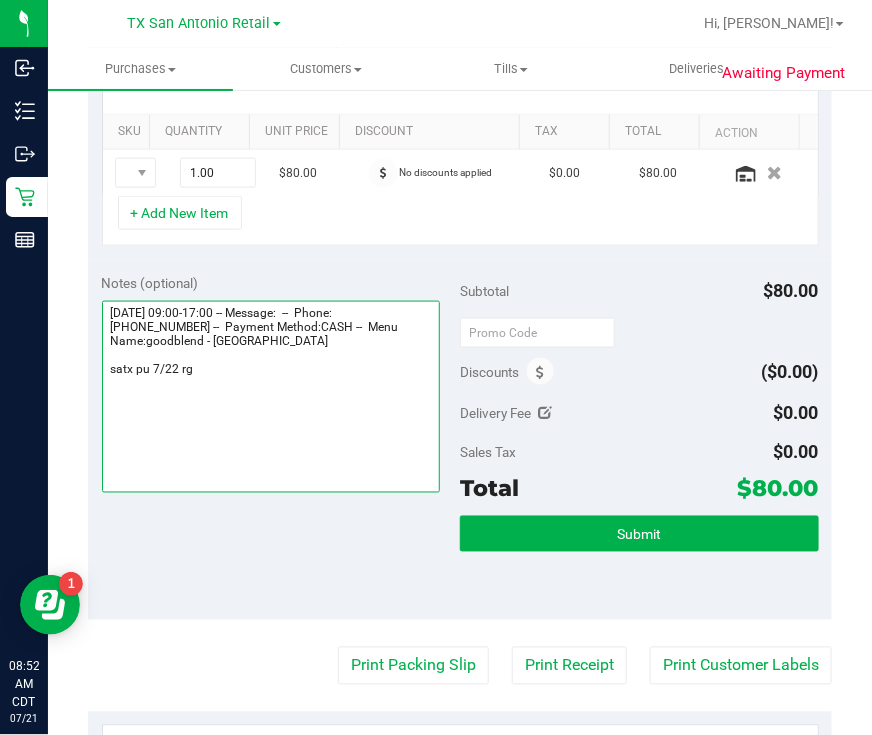 type on "Tuesday 07/22/2025 09:00-17:00 -- Message:  --  Phone:2107108285 --  Payment Method:CASH --  Menu Name:goodblend - San Antonio
satx pu 7/22 rg" 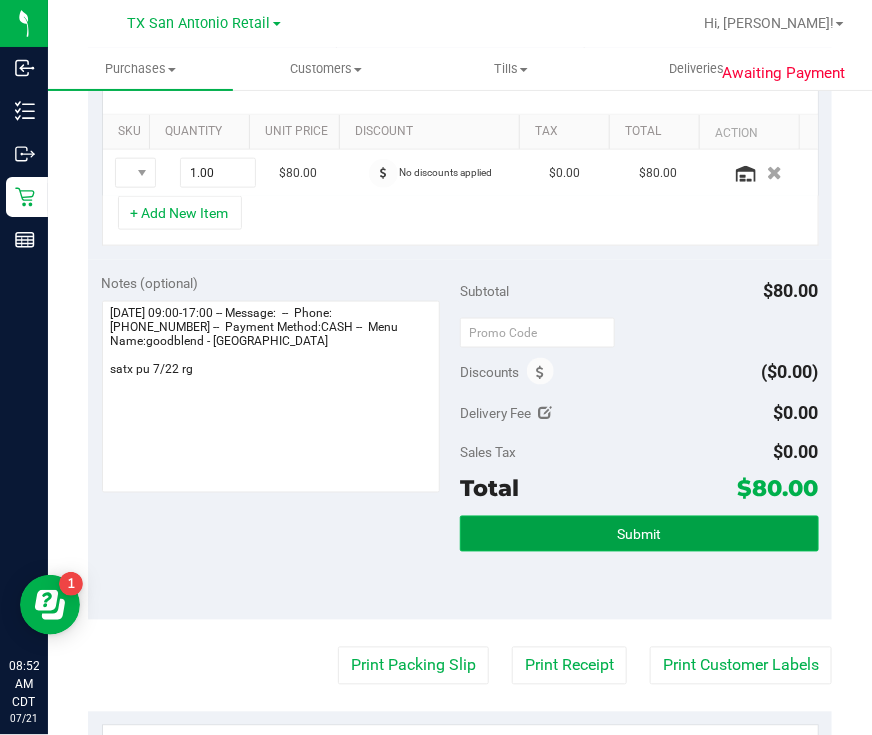 click on "Submit" at bounding box center (639, 534) 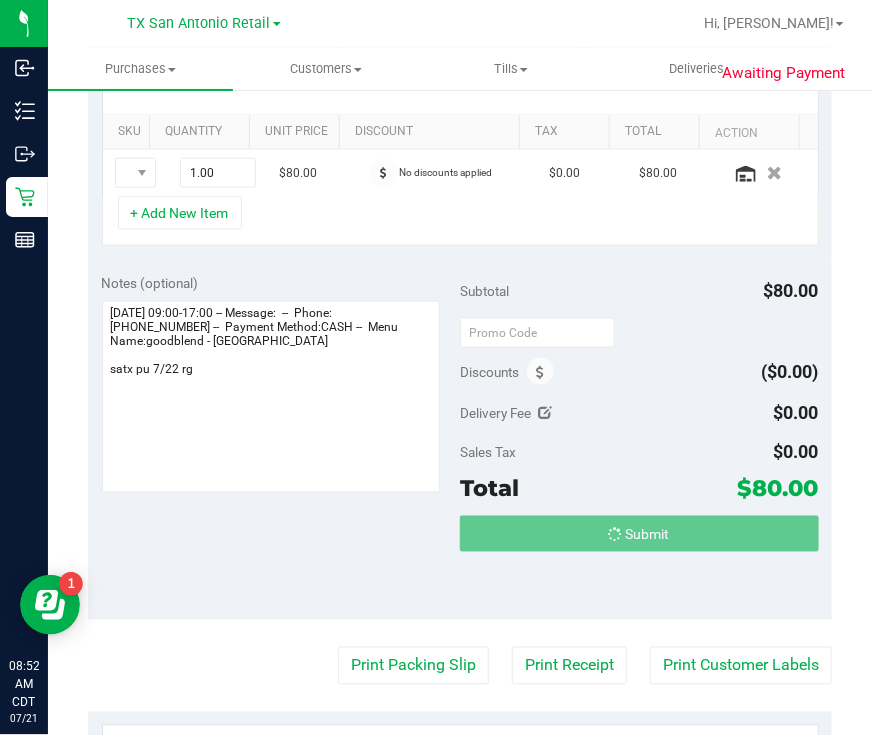 scroll, scrollTop: 0, scrollLeft: 0, axis: both 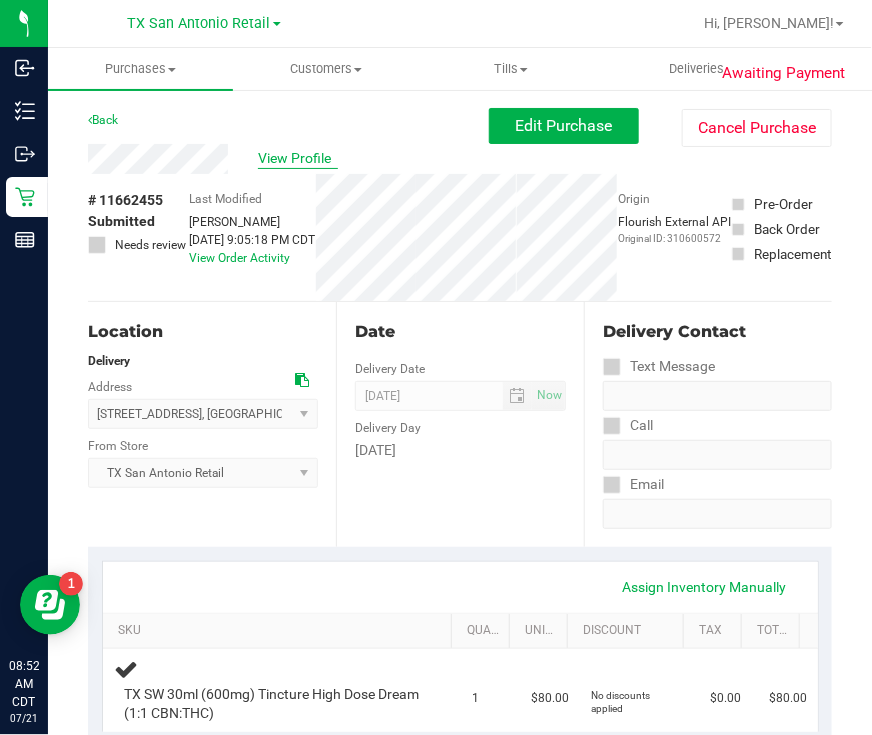 click on "View Profile" at bounding box center [298, 158] 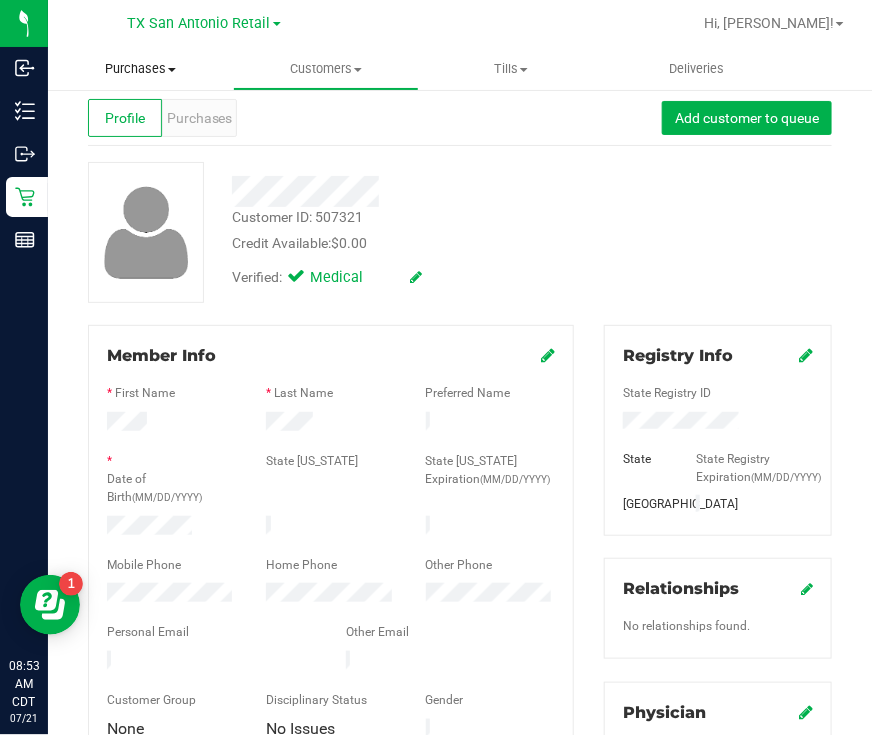 scroll, scrollTop: 0, scrollLeft: 0, axis: both 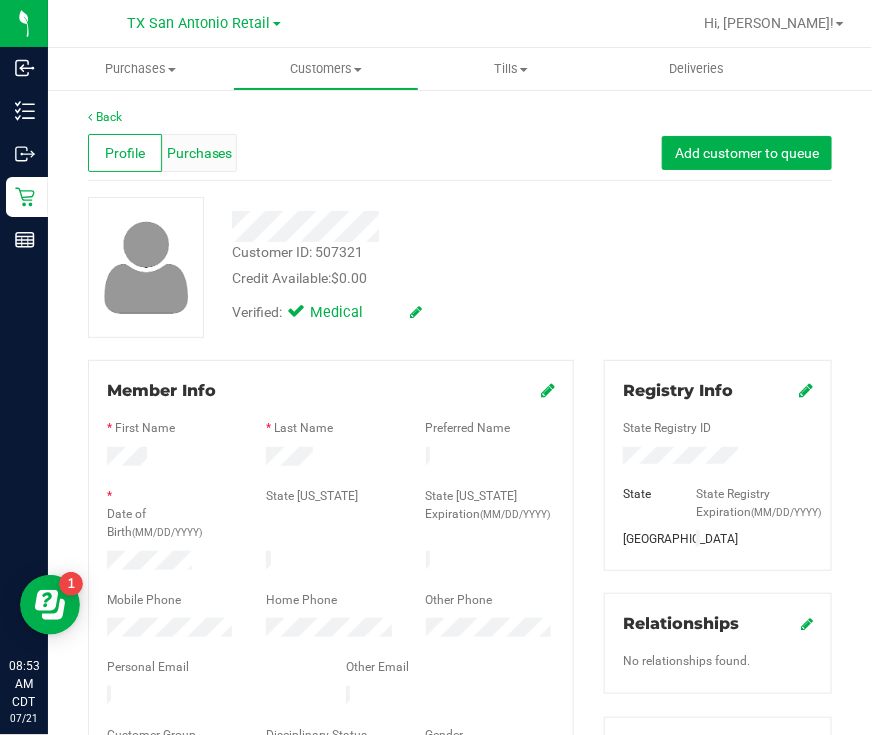 click on "Purchases" at bounding box center [200, 153] 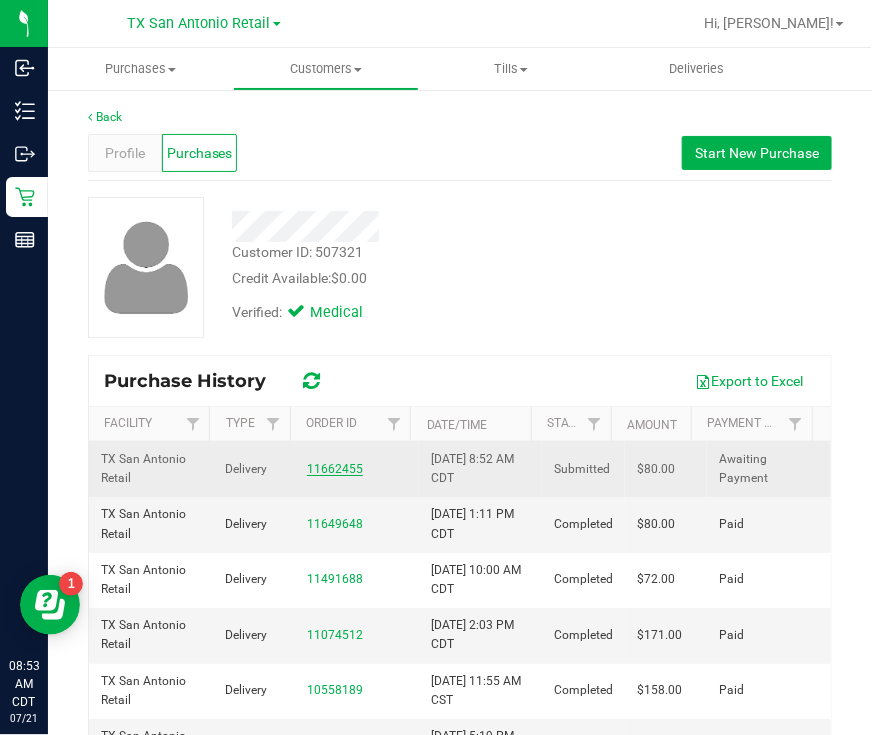 click on "11662455" at bounding box center [335, 469] 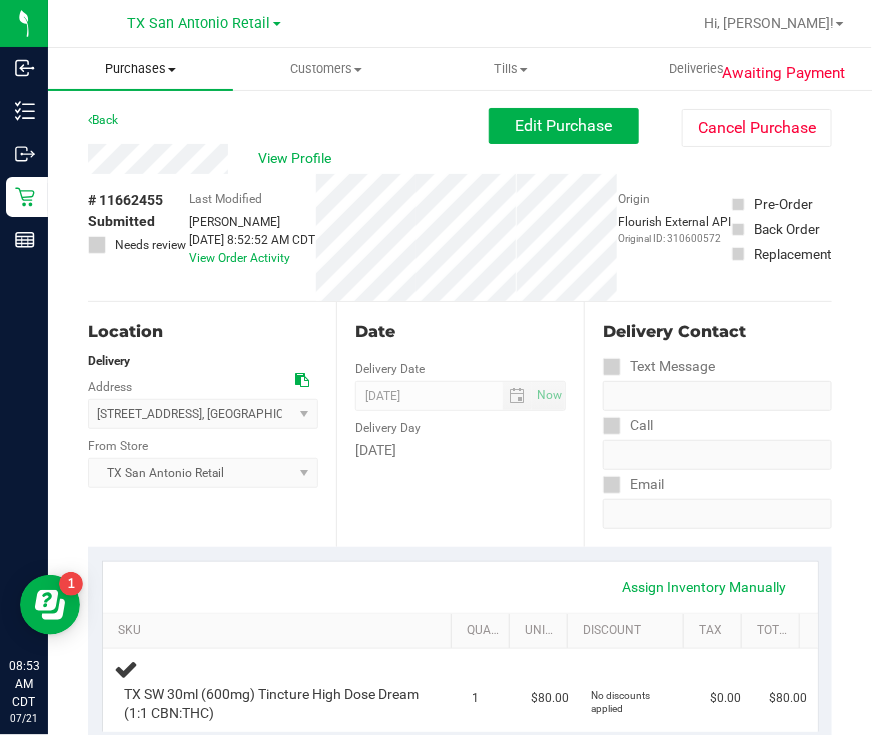 click on "Purchases" at bounding box center [140, 69] 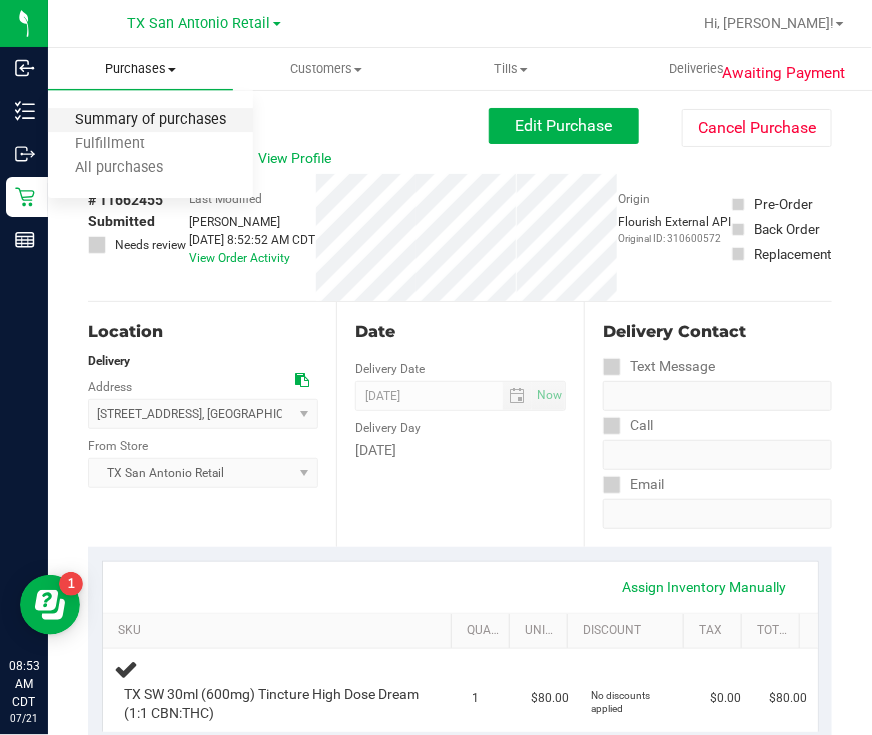 click on "Summary of purchases" at bounding box center [150, 120] 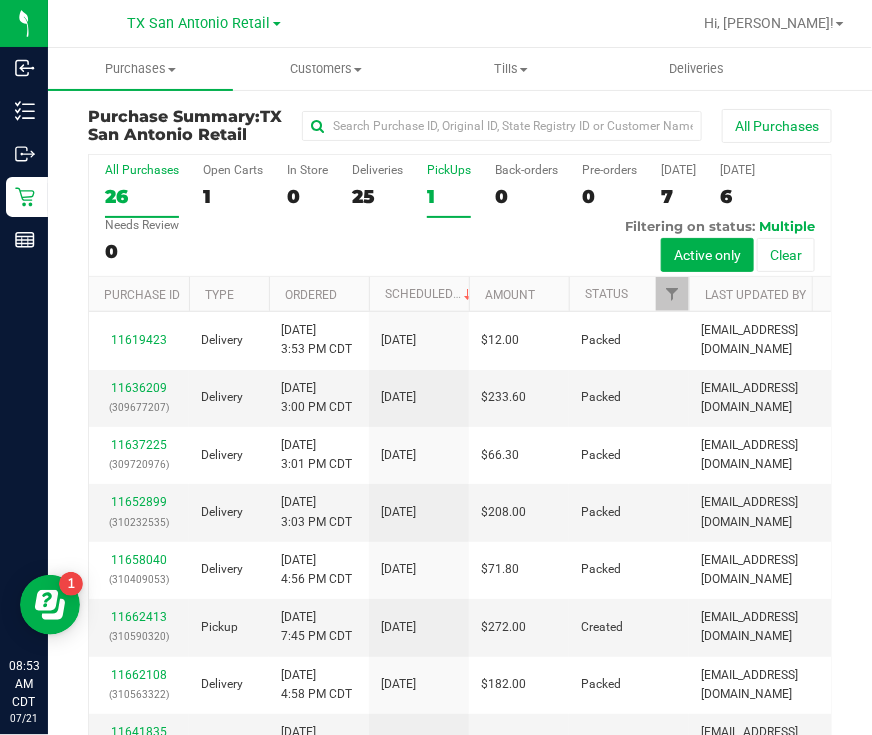 click on "1" at bounding box center (449, 196) 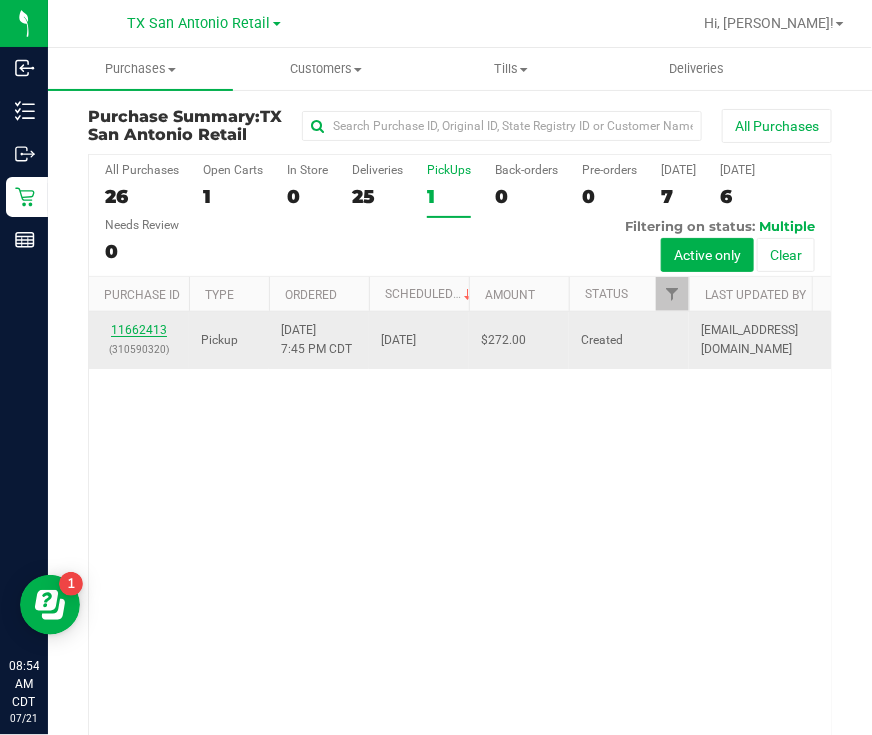 click on "11662413" at bounding box center (139, 330) 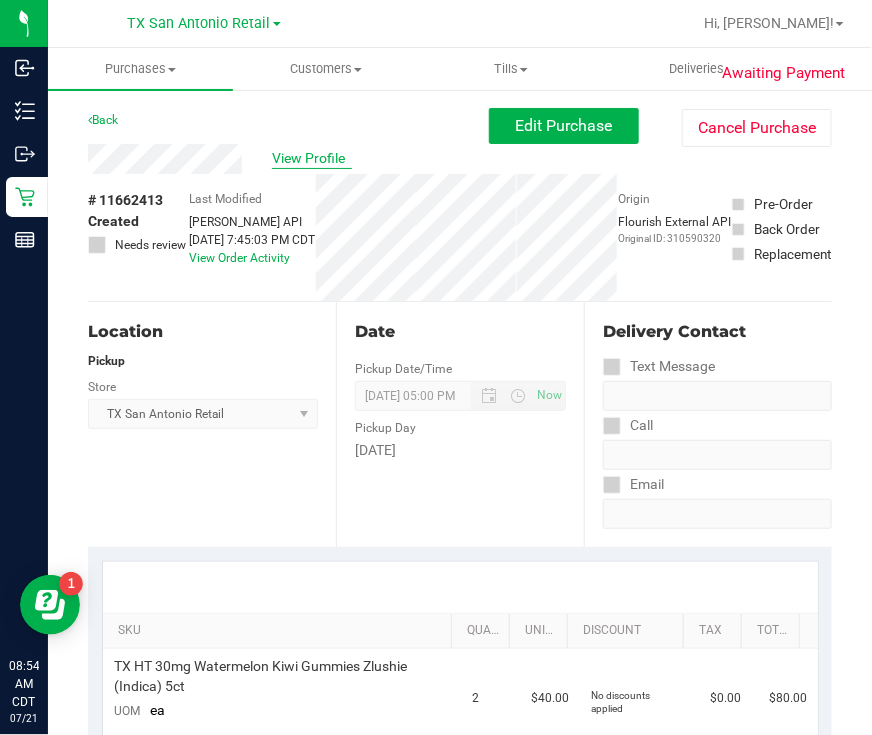 click on "View Profile" at bounding box center (312, 158) 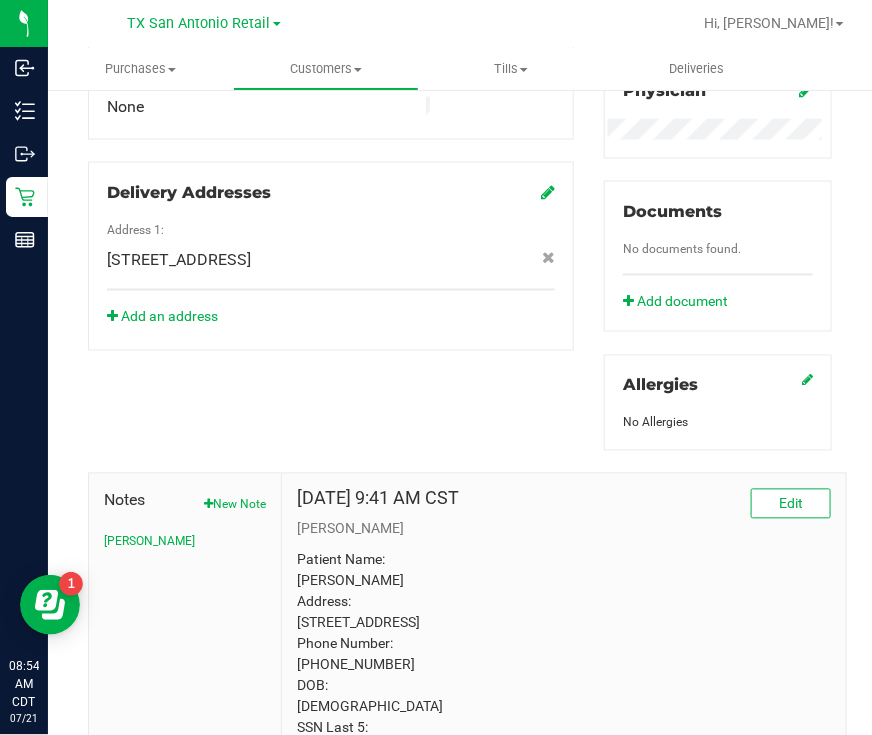 scroll, scrollTop: 798, scrollLeft: 0, axis: vertical 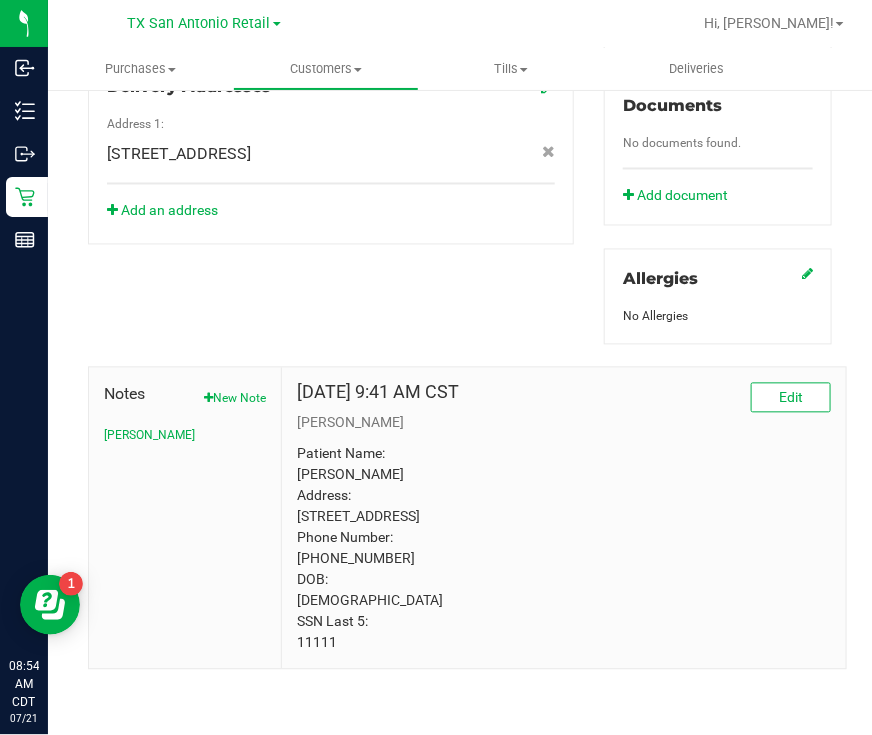 click on "Patient Name:
Jennifer Fuller
Address:
15303 WINTER MIST DRIVE
SAN ANTONIO, TX, 78247
Phone Number:
(210) 687-0031
DOB:
07/15/1960
SSN Last 5:
11111" at bounding box center [564, 549] 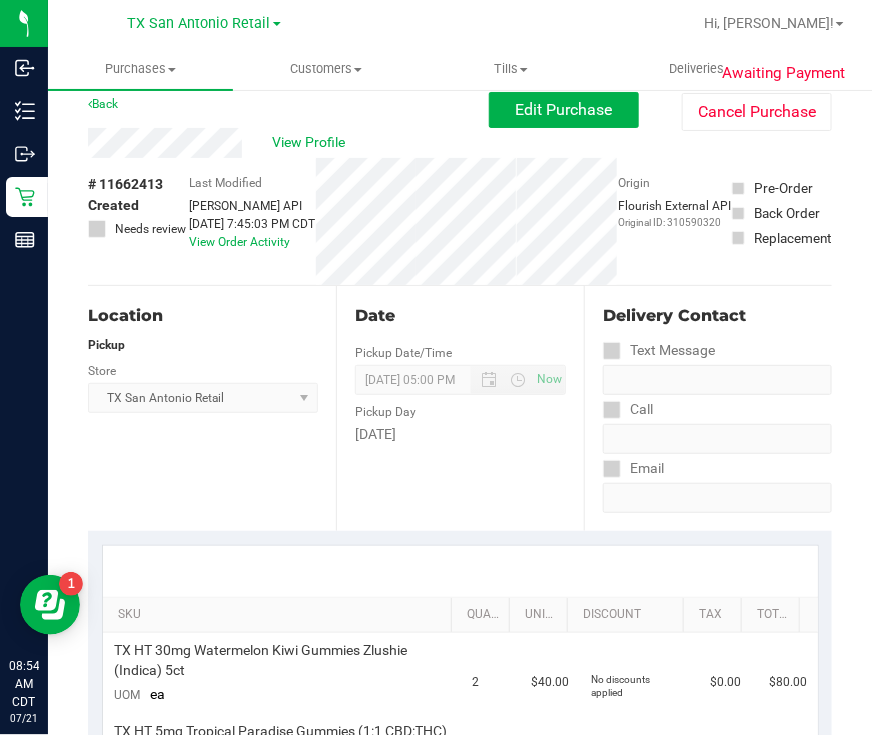scroll, scrollTop: 0, scrollLeft: 0, axis: both 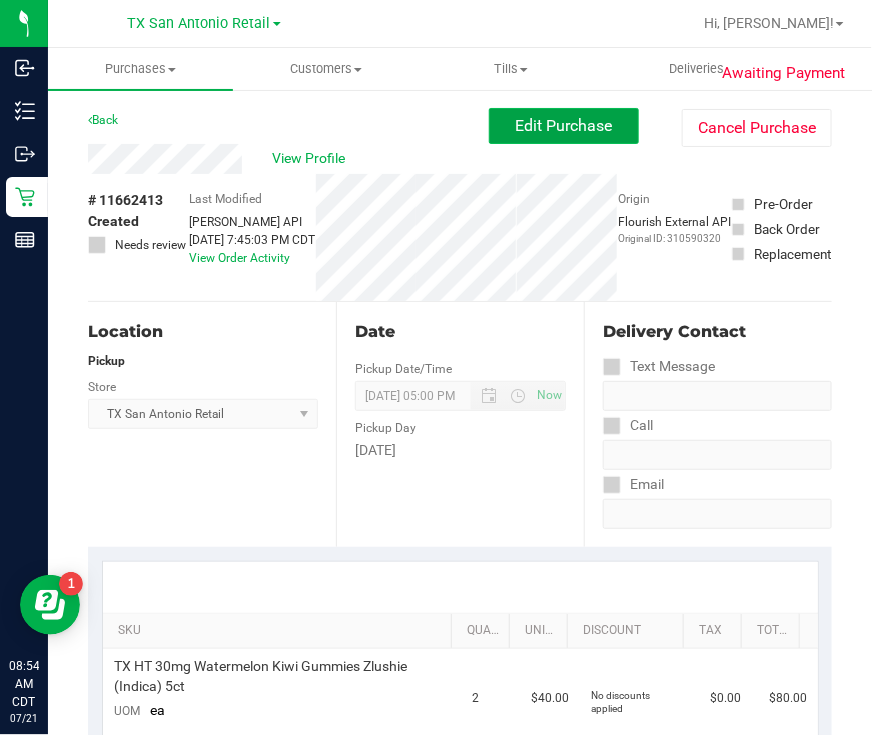 click on "Edit Purchase" at bounding box center (564, 125) 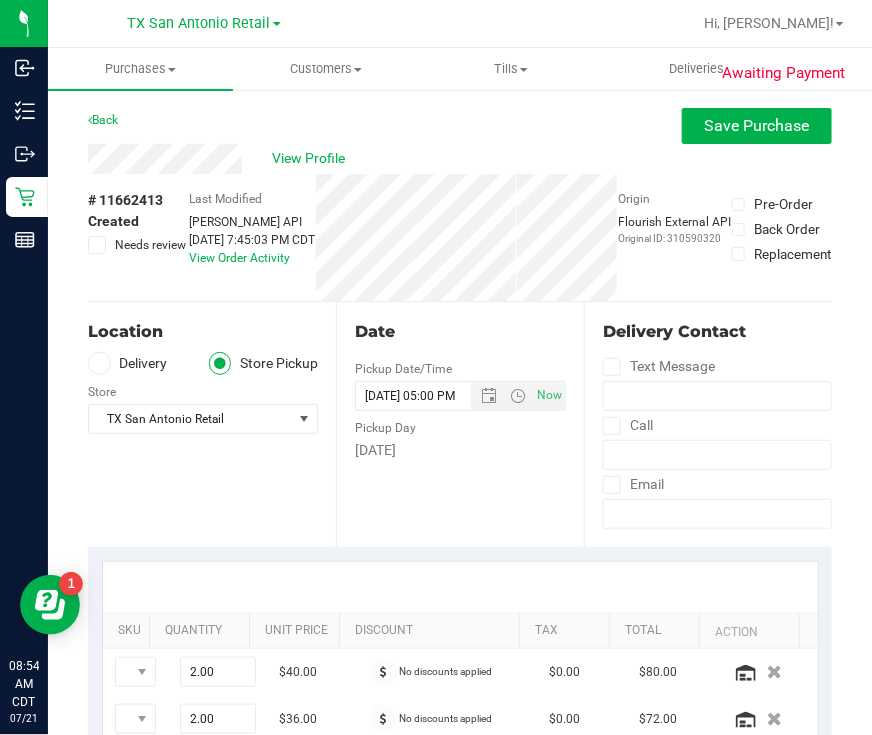 click on "Location
Delivery
Store Pickup
Store
TX San Antonio Retail Select Store Bonita Springs WC Boynton Beach WC Bradenton WC Brandon WC Brooksville WC Call Center Clermont WC Crestview WC Deerfield Beach WC Delray Beach WC Deltona WC Ft Walton Beach WC Ft. Lauderdale WC Ft. Myers WC Gainesville WC Jax Atlantic WC JAX DC REP Jax WC Key West WC Lakeland WC Largo WC Lehigh Acres DC REP Merritt Island WC Miami 72nd WC Miami Beach WC Miami Dadeland WC Miramar DC REP New Port Richey WC North Palm Beach WC North Port WC Ocala WC Orange Park WC Orlando Colonial WC Orlando DC REP Orlando WC Oviedo WC Palm Bay WC Palm Coast WC Panama City WC Pensacola WC WPB DC" at bounding box center (212, 424) 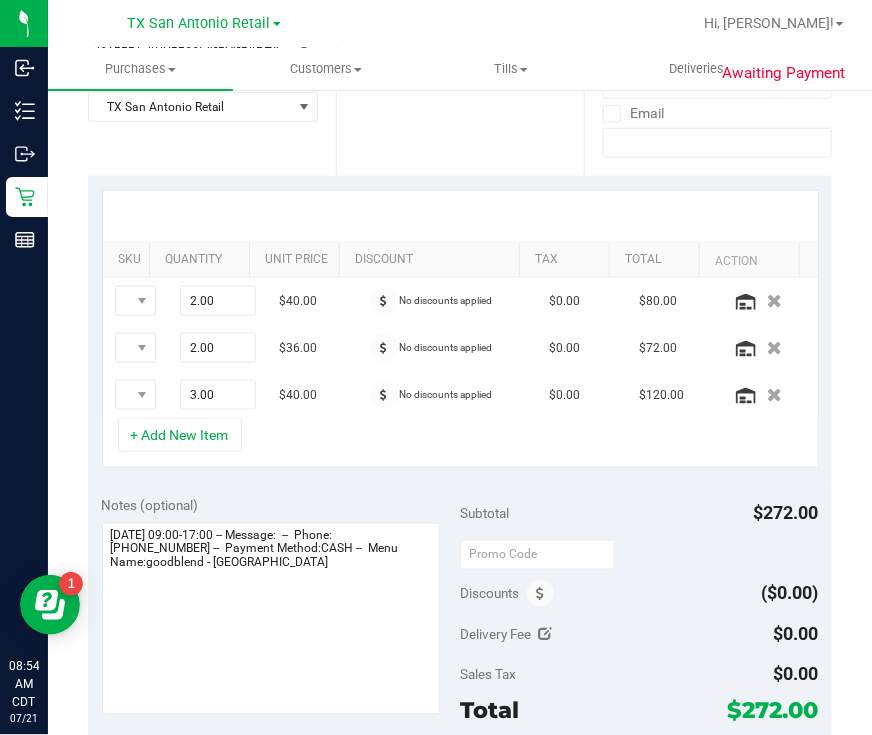 scroll, scrollTop: 375, scrollLeft: 0, axis: vertical 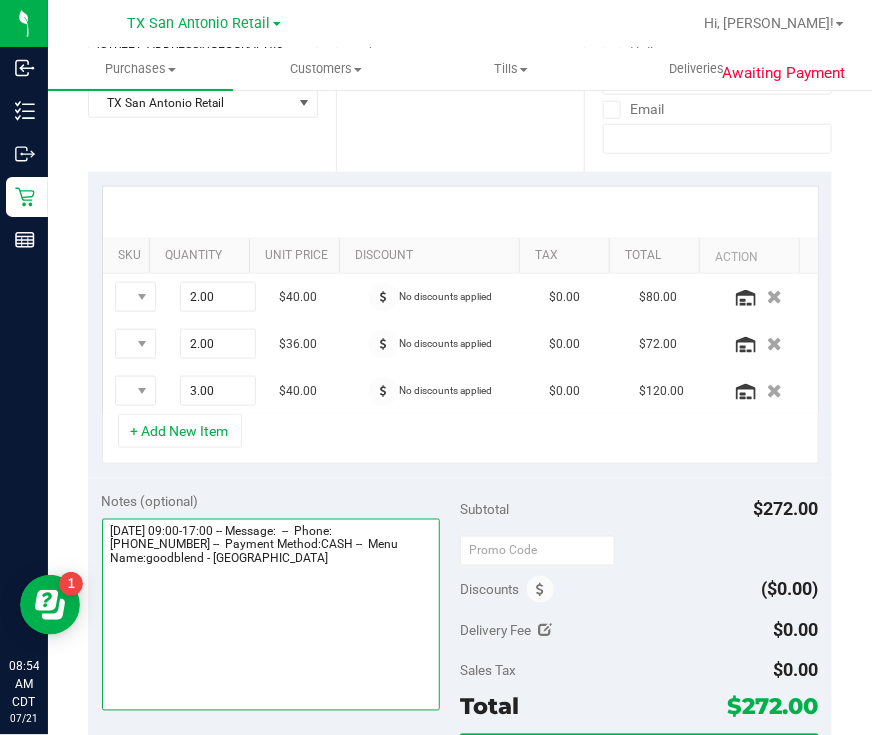click at bounding box center (271, 615) 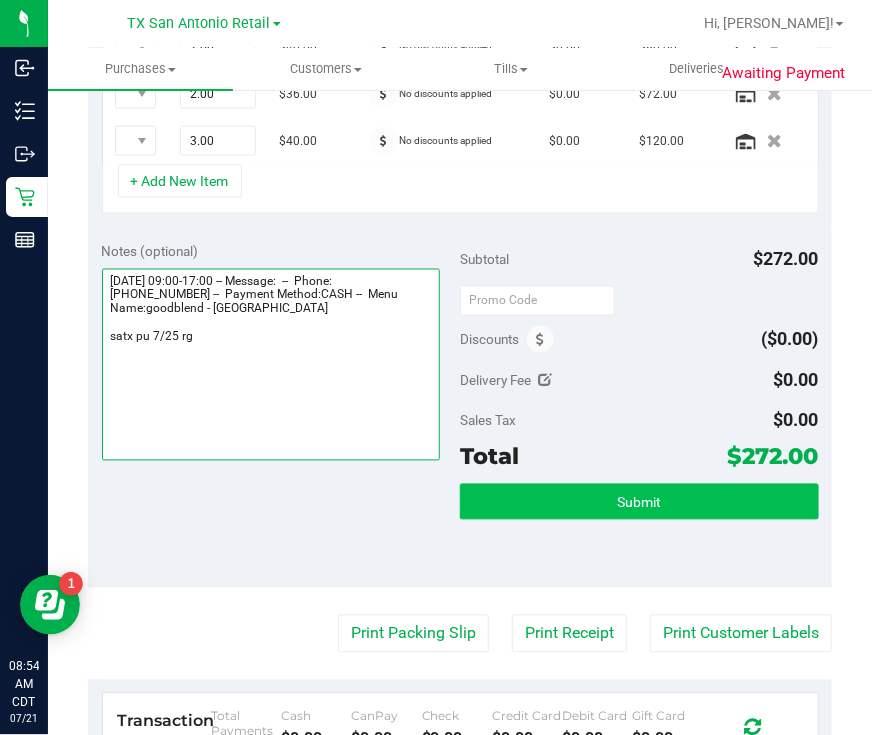 type on "Friday 07/25/2025 09:00-17:00 -- Message:  --  Phone:2106870031 --  Payment Method:CASH --  Menu Name:goodblend - San Antonio
satx pu 7/25 rg" 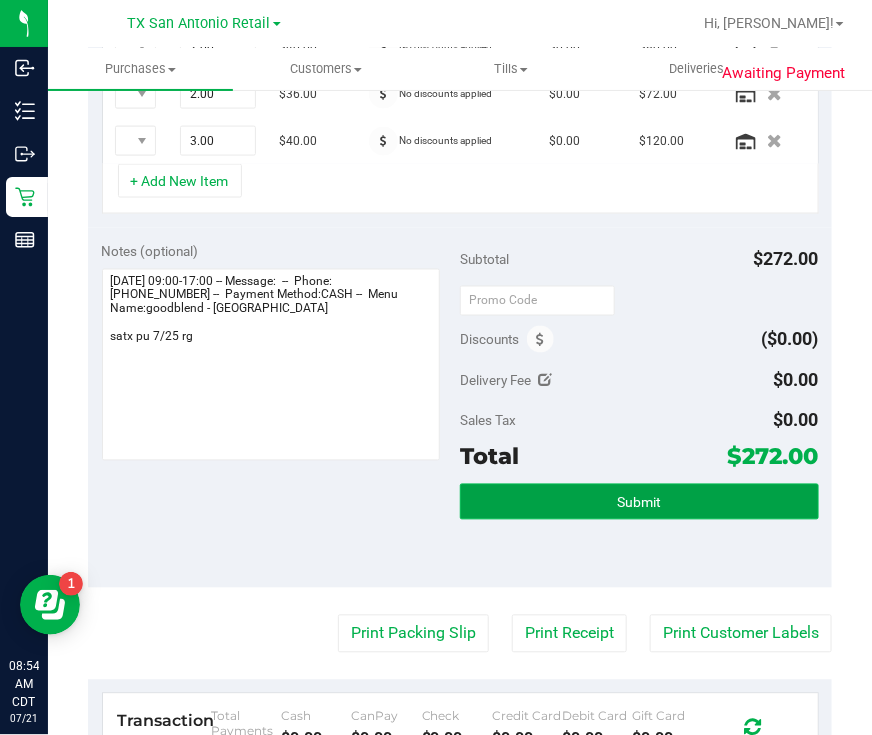 click on "Submit" at bounding box center [639, 502] 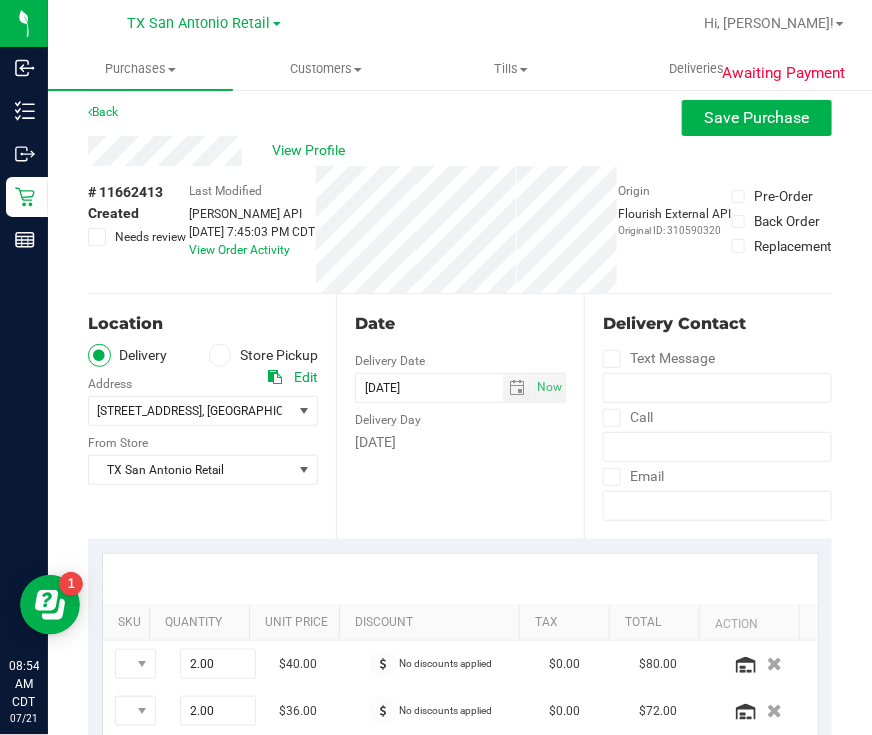 scroll, scrollTop: 0, scrollLeft: 0, axis: both 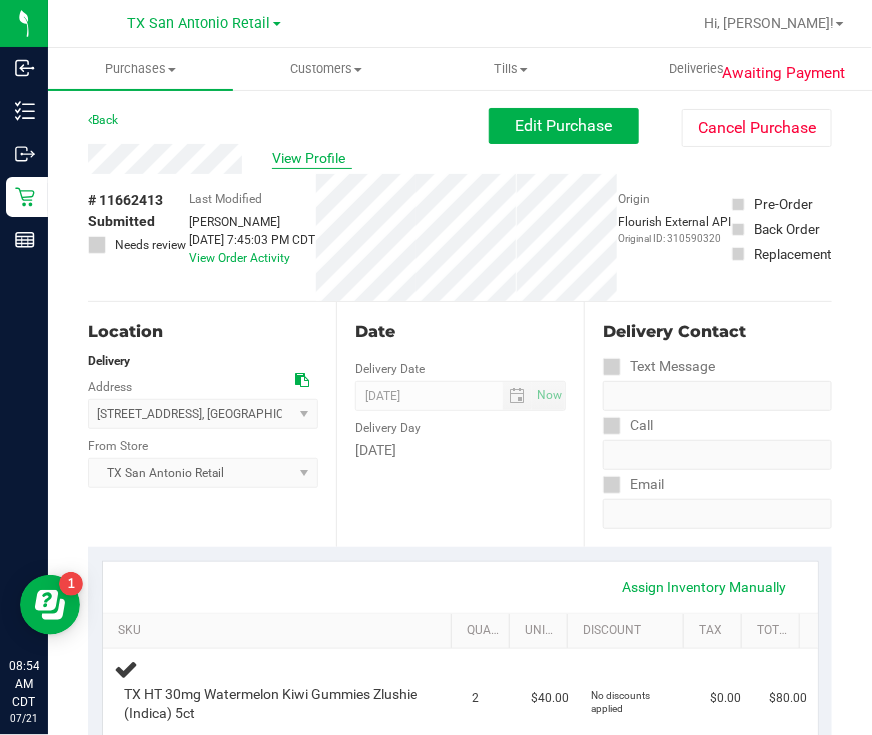 click on "View Profile" at bounding box center (312, 158) 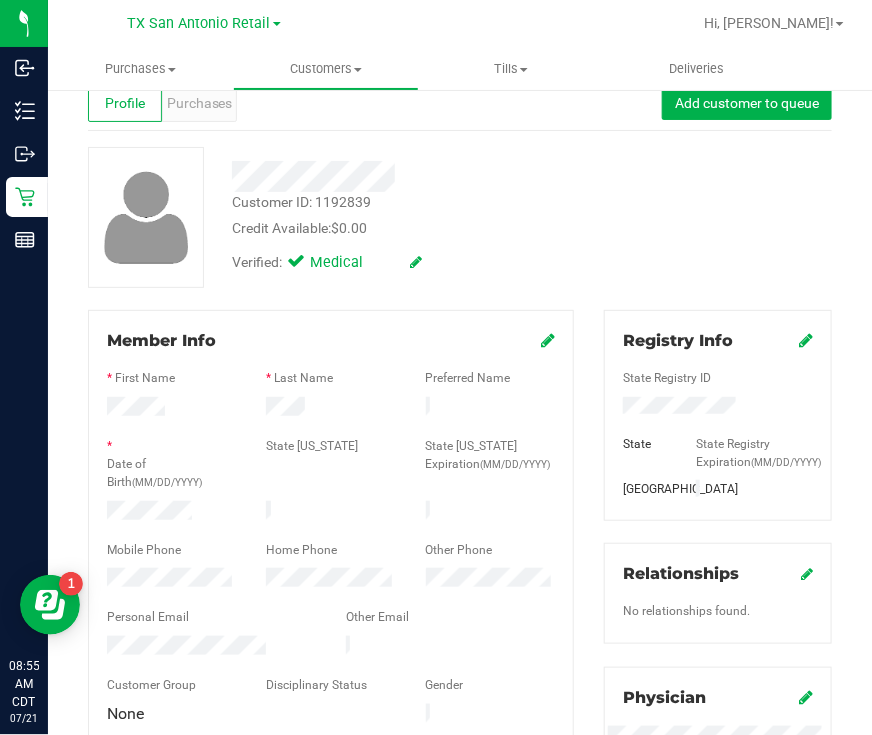 scroll, scrollTop: 0, scrollLeft: 0, axis: both 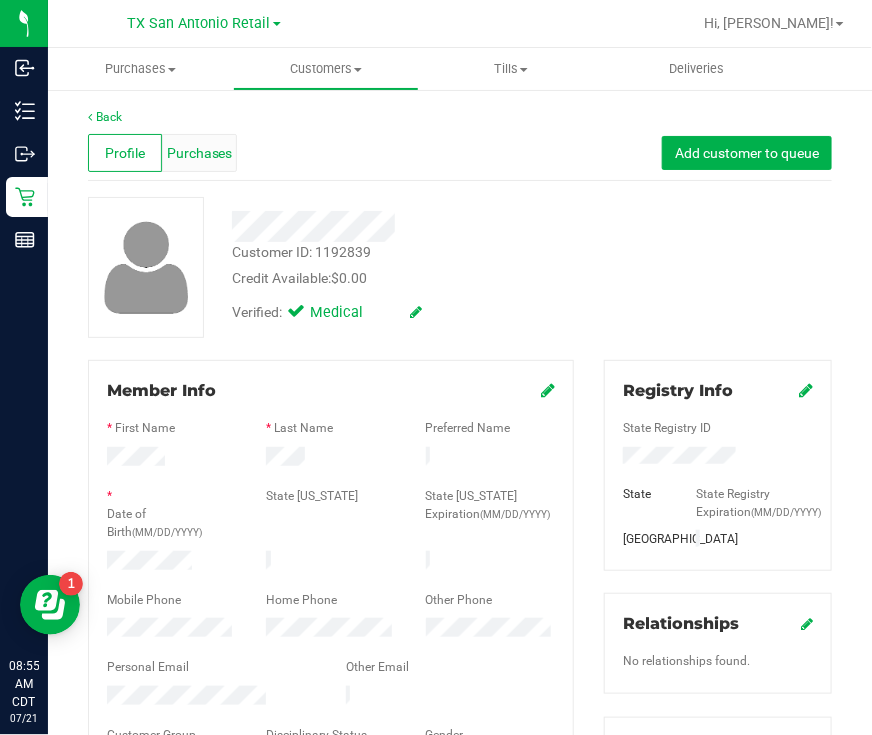click on "Purchases" at bounding box center (200, 153) 